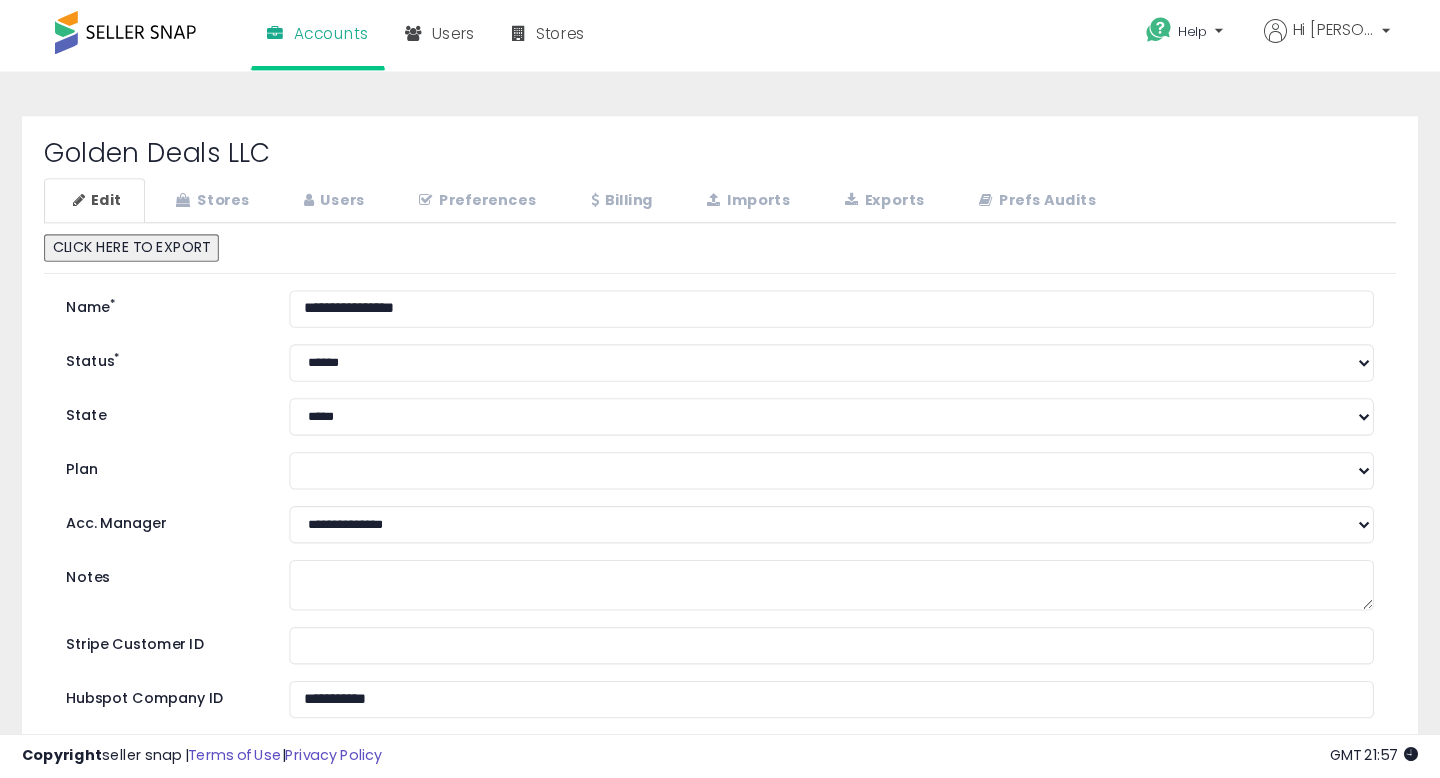 scroll, scrollTop: 0, scrollLeft: 0, axis: both 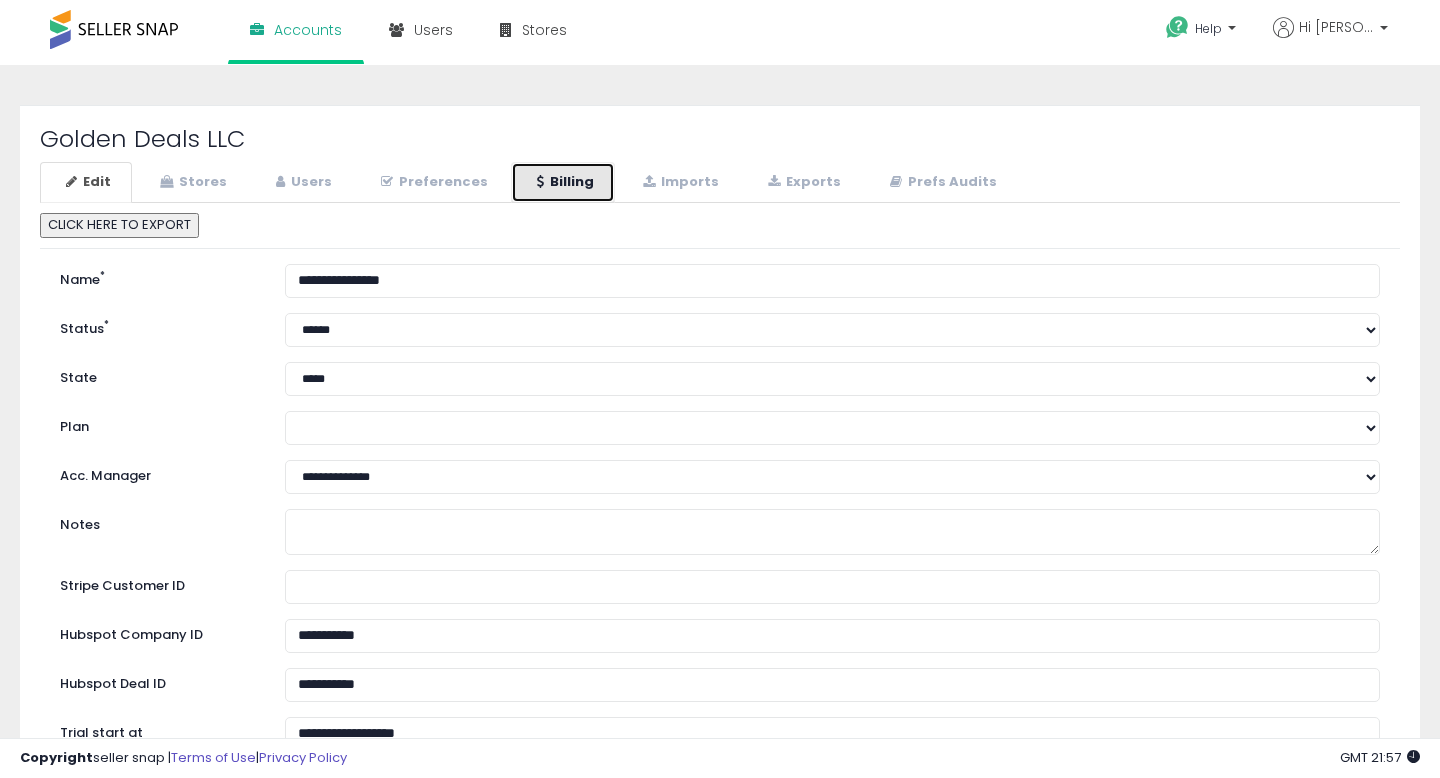 click on "Billing" at bounding box center (563, 182) 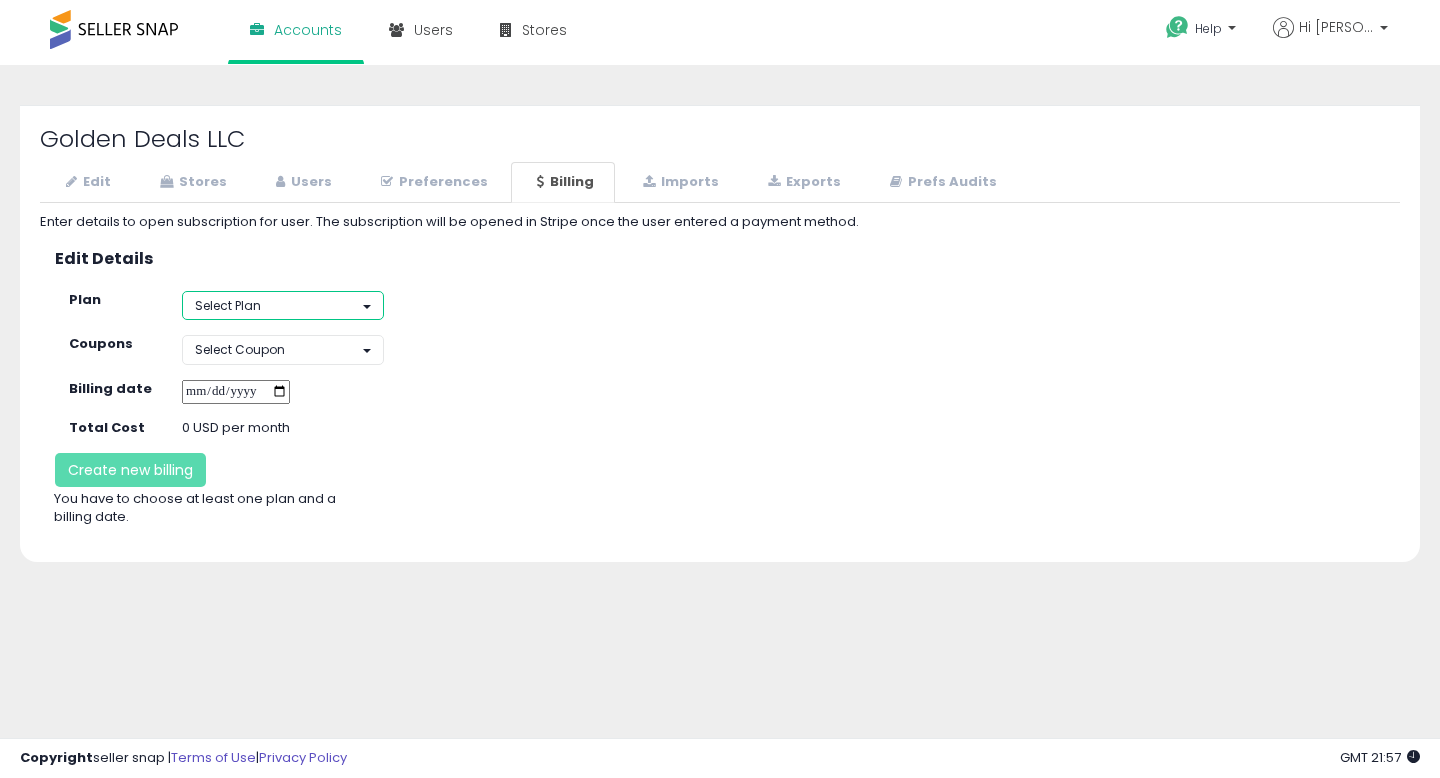 click on "Select Plan" at bounding box center (228, 305) 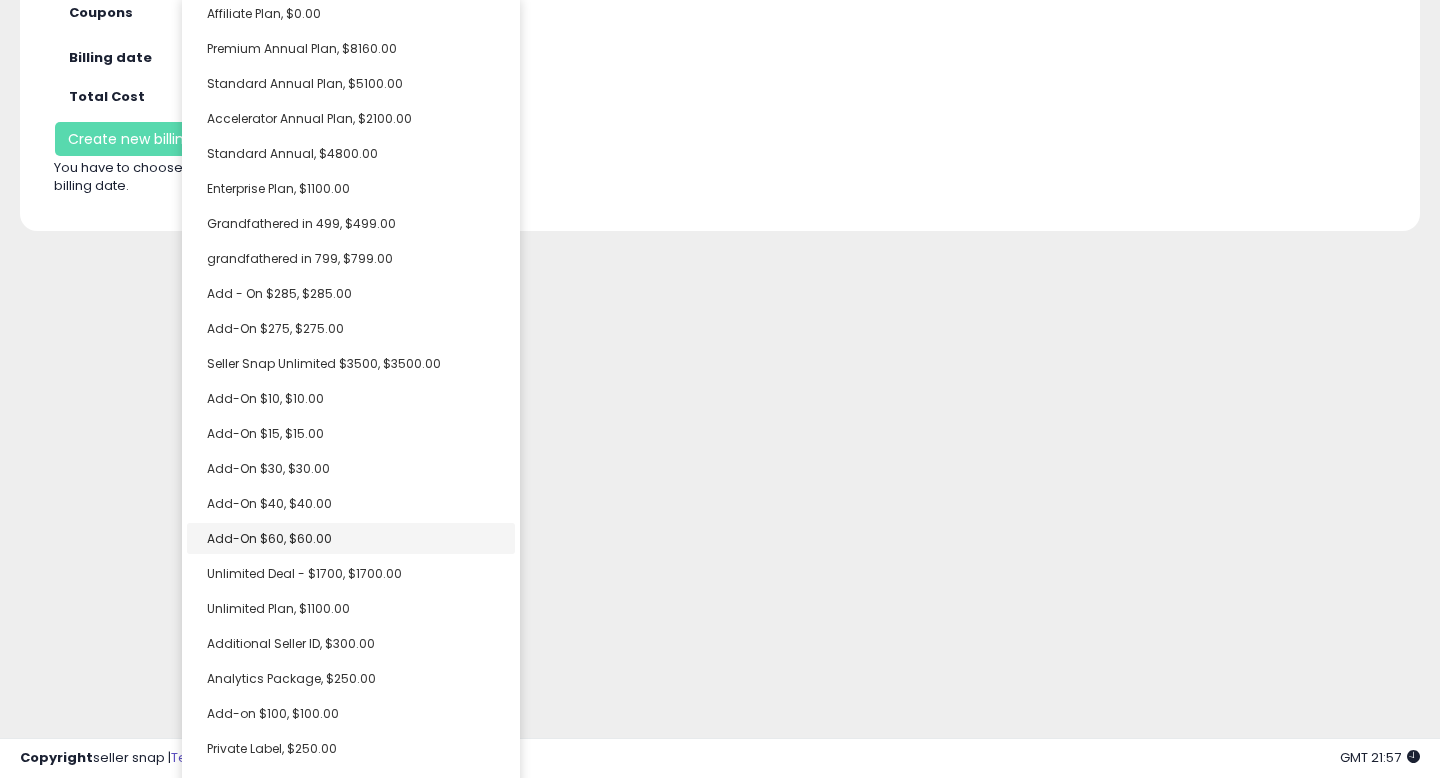 scroll, scrollTop: 485, scrollLeft: 0, axis: vertical 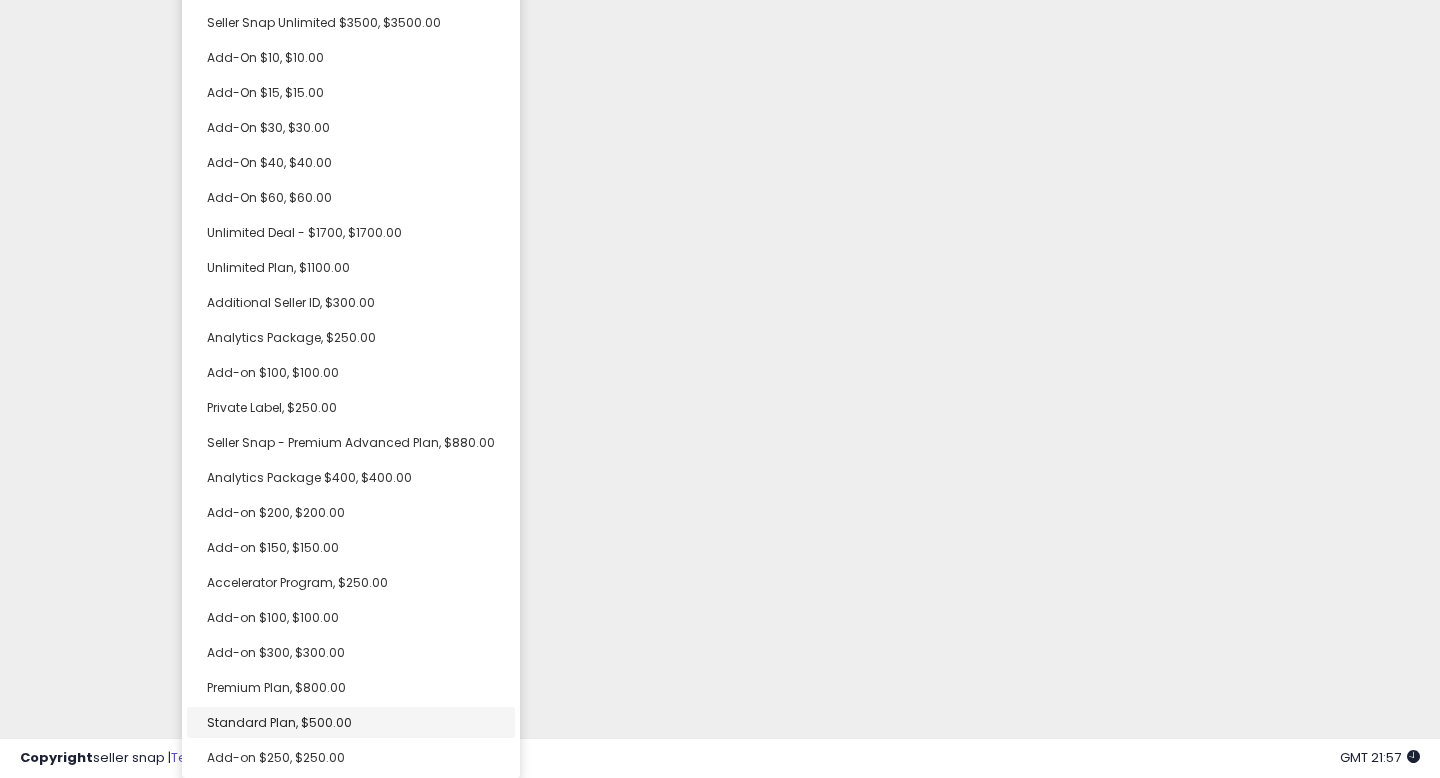 select on "**********" 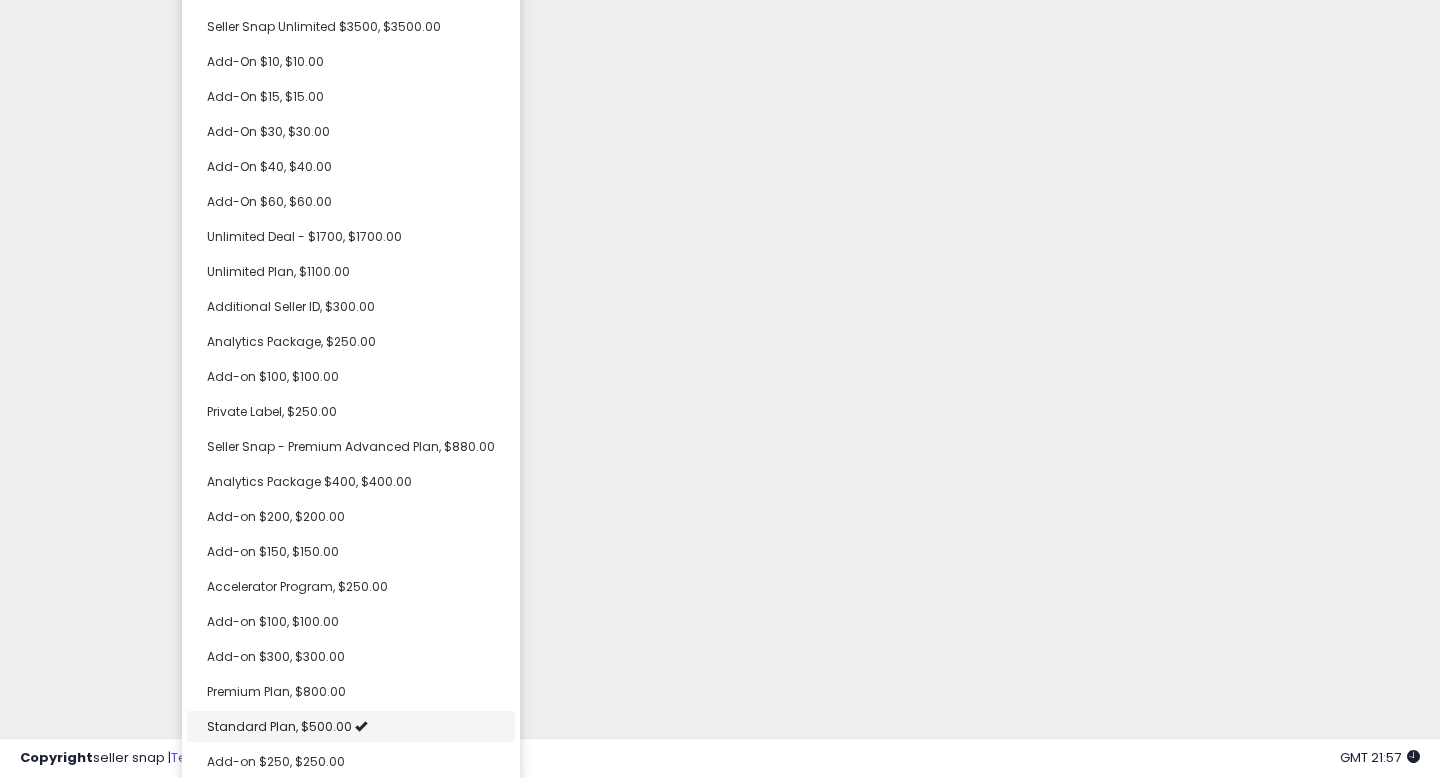 scroll, scrollTop: 489, scrollLeft: 0, axis: vertical 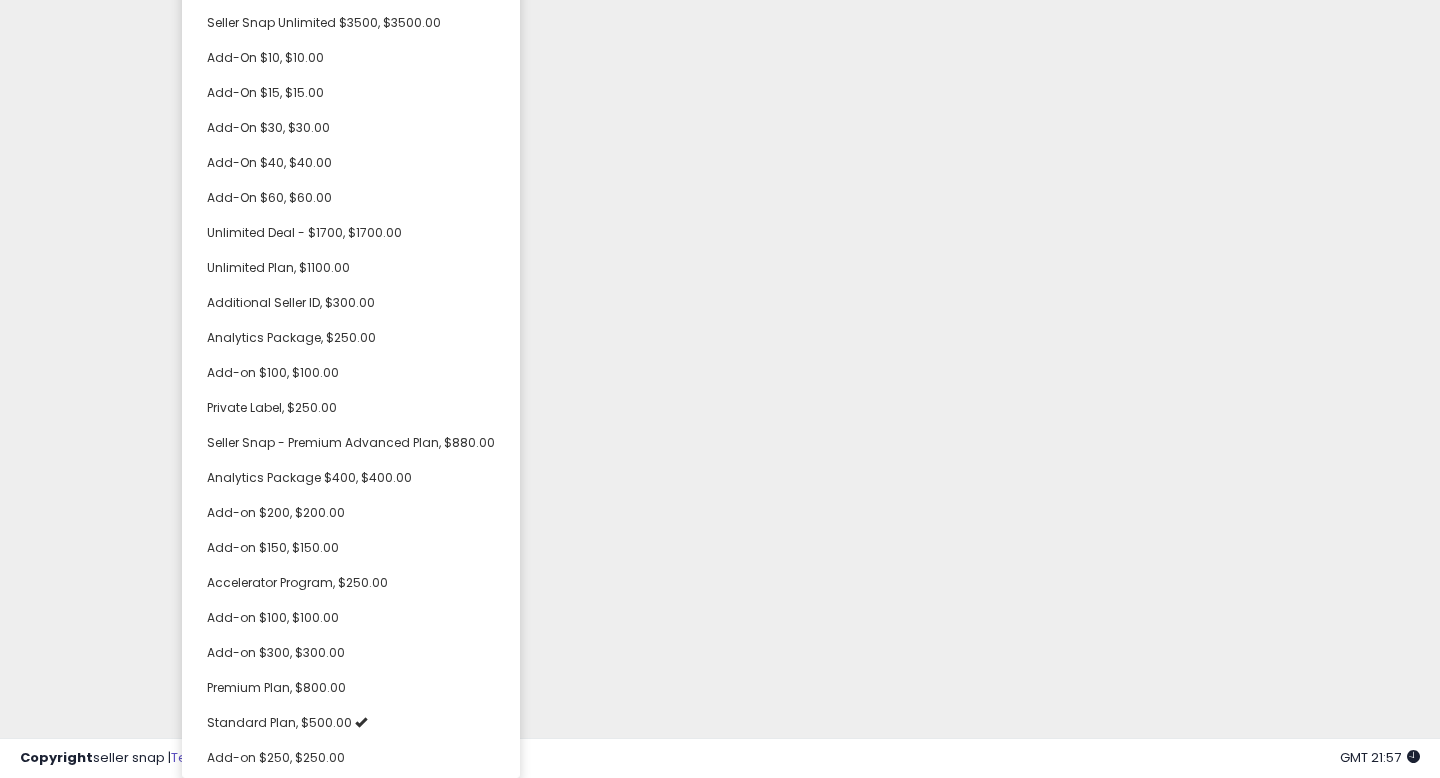 click on "Unable to login
Retrieving listings data..
has not yet accepted the Terms of Use. Once the Terms of Use have been
accepted, you will be able to login.
Logout
Accounts" at bounding box center [720, 295] 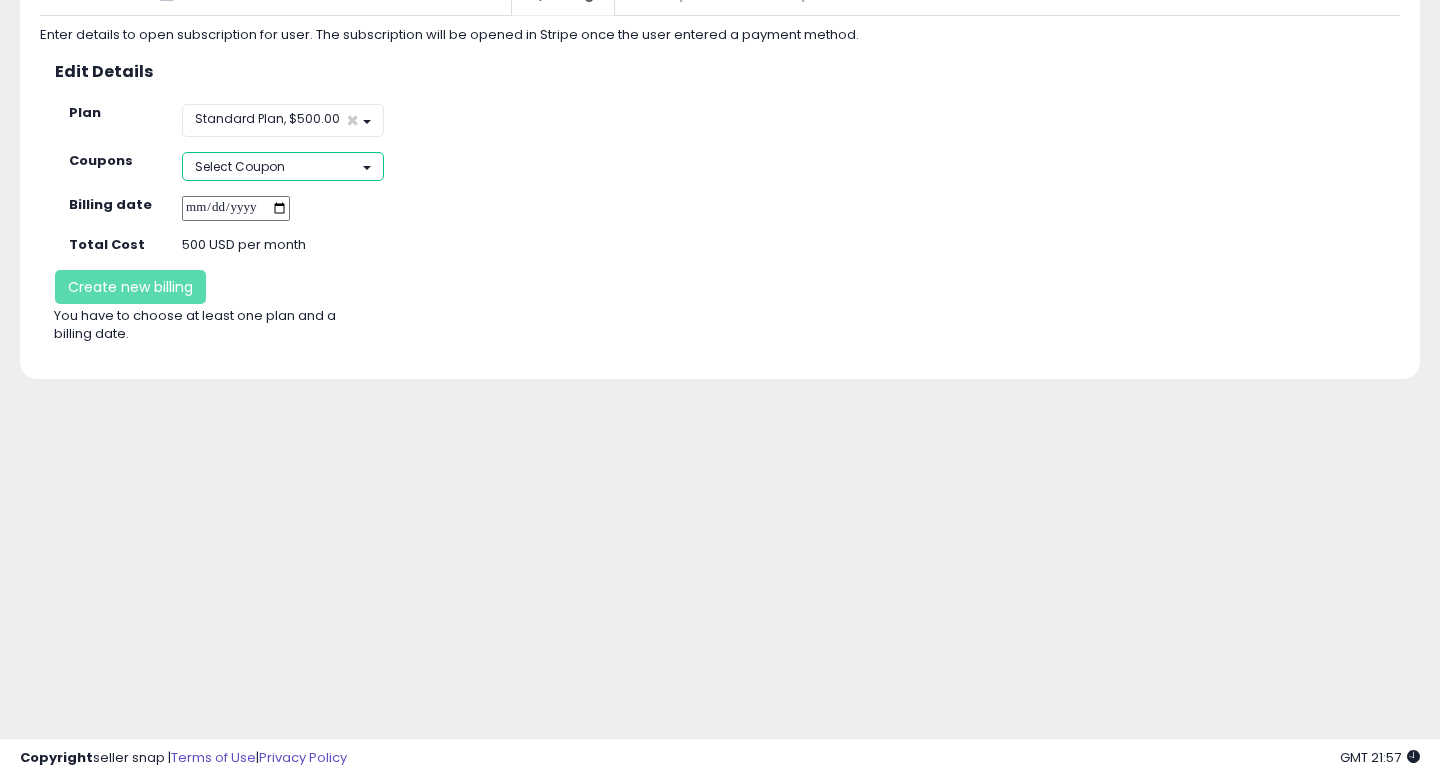 click on "Select Coupon" at bounding box center [283, 166] 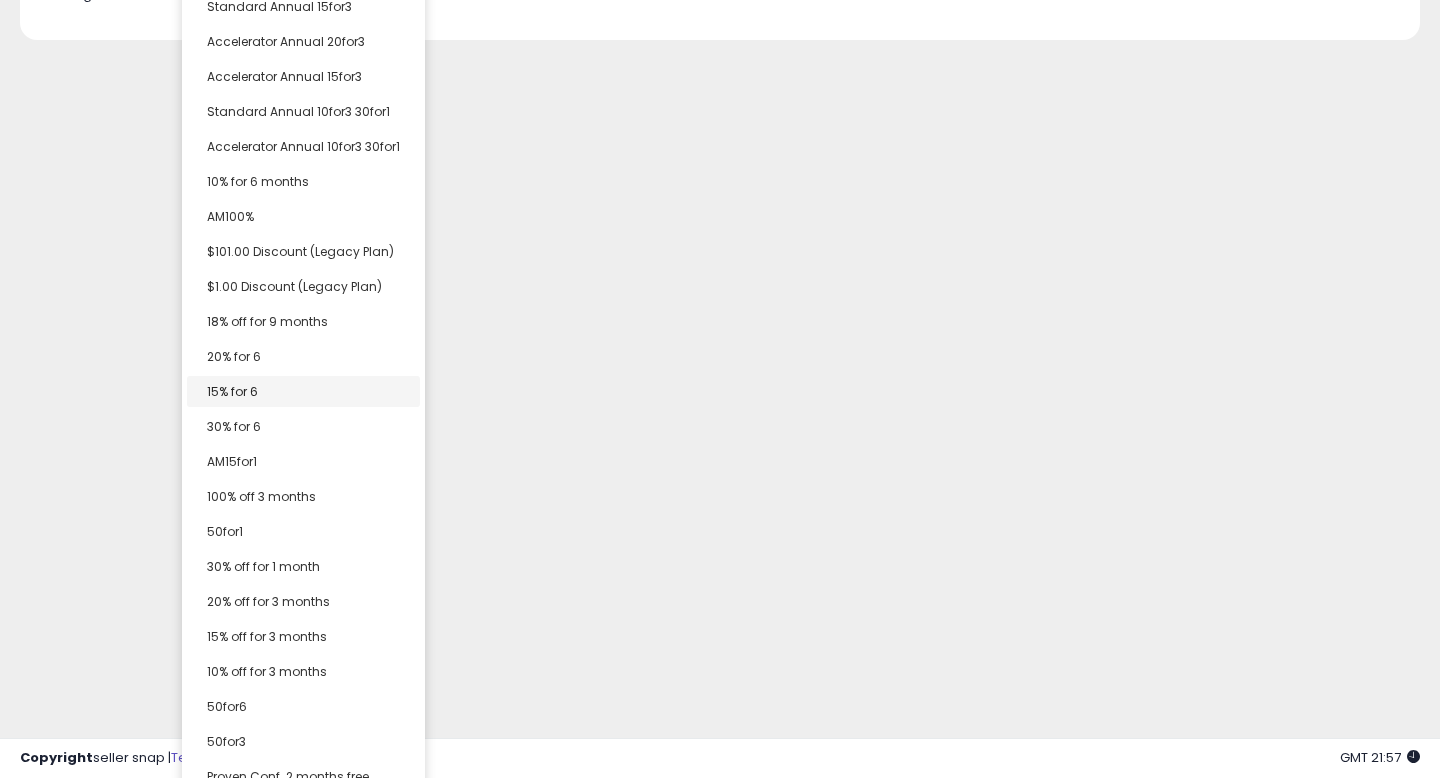 scroll, scrollTop: 333, scrollLeft: 0, axis: vertical 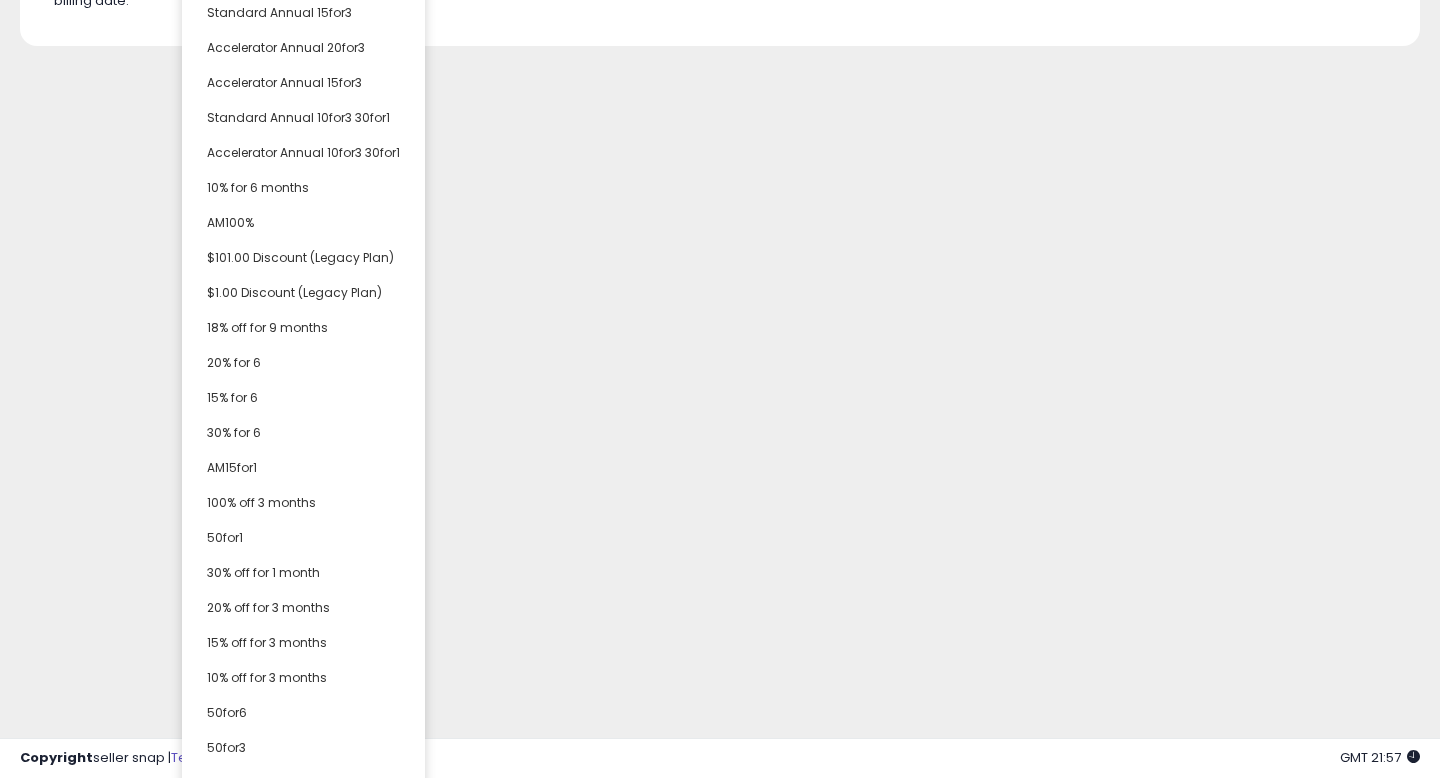 click on "**********" at bounding box center [720, -20] 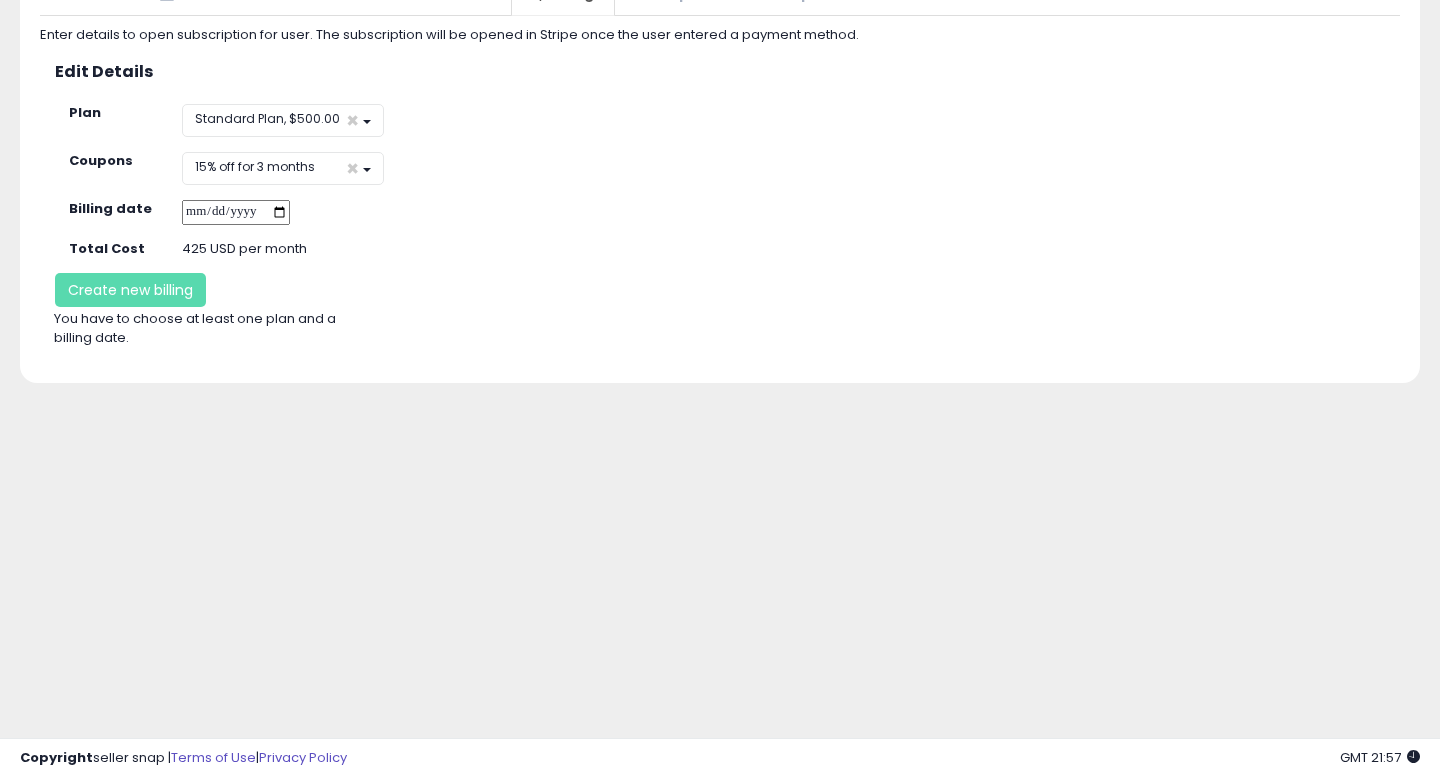 scroll, scrollTop: 0, scrollLeft: 0, axis: both 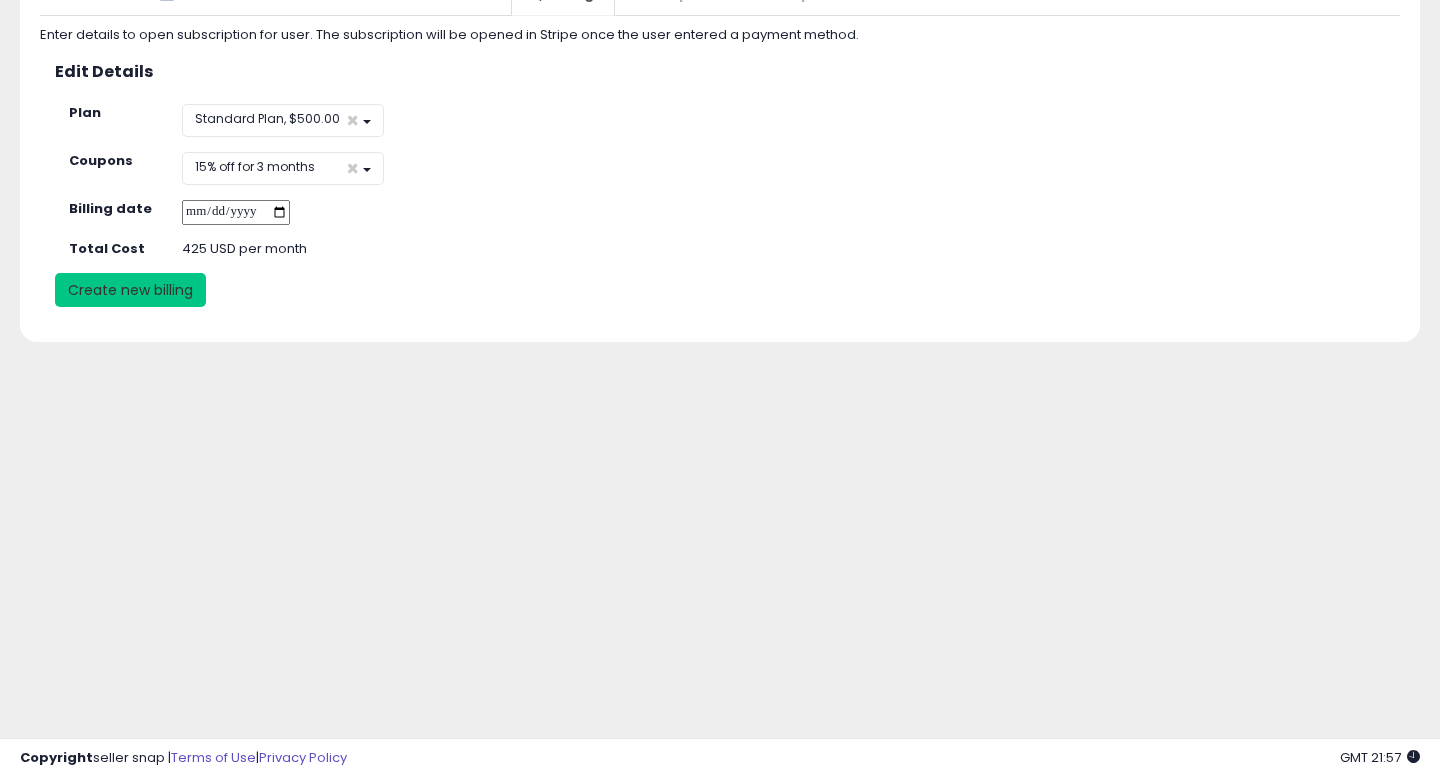 click on "Create new billing" at bounding box center [130, 290] 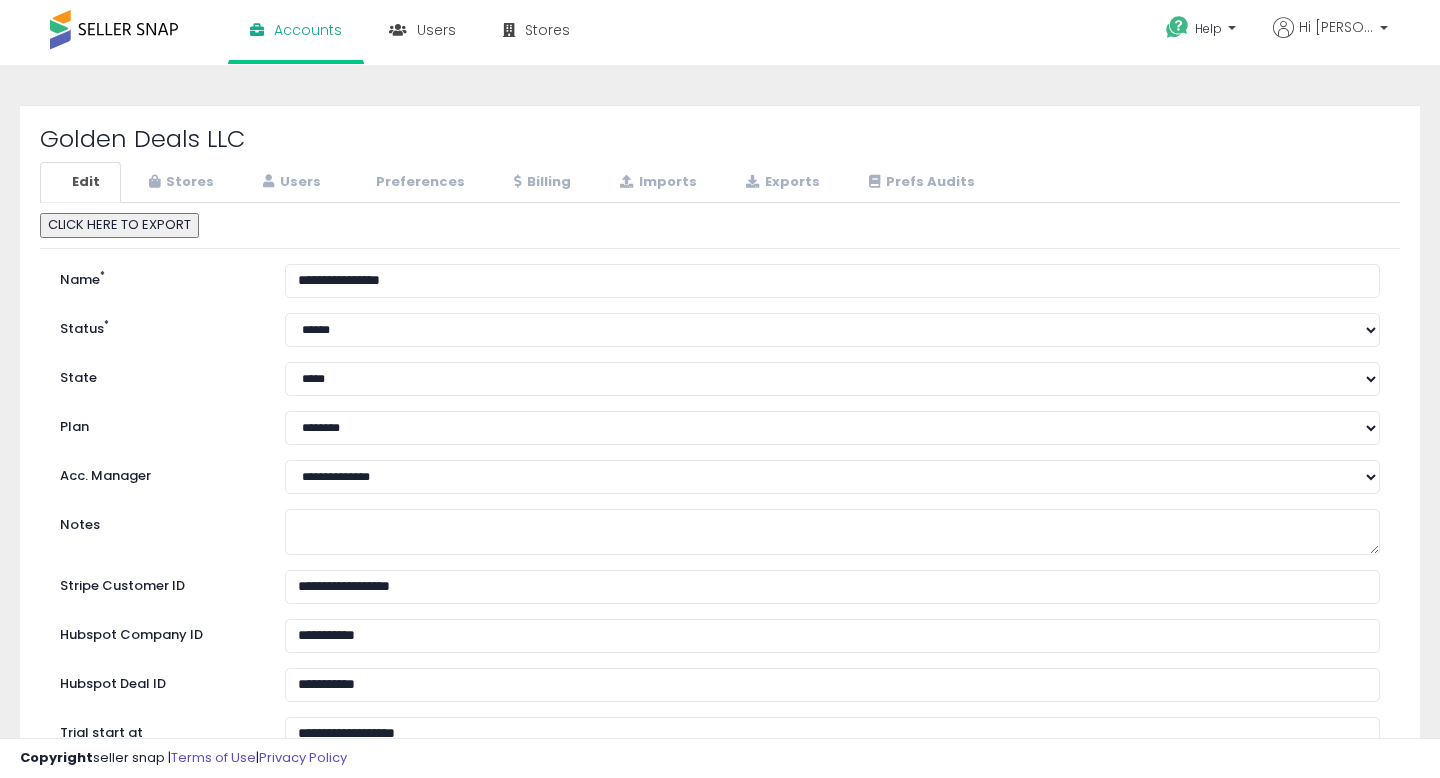 scroll, scrollTop: 198, scrollLeft: 0, axis: vertical 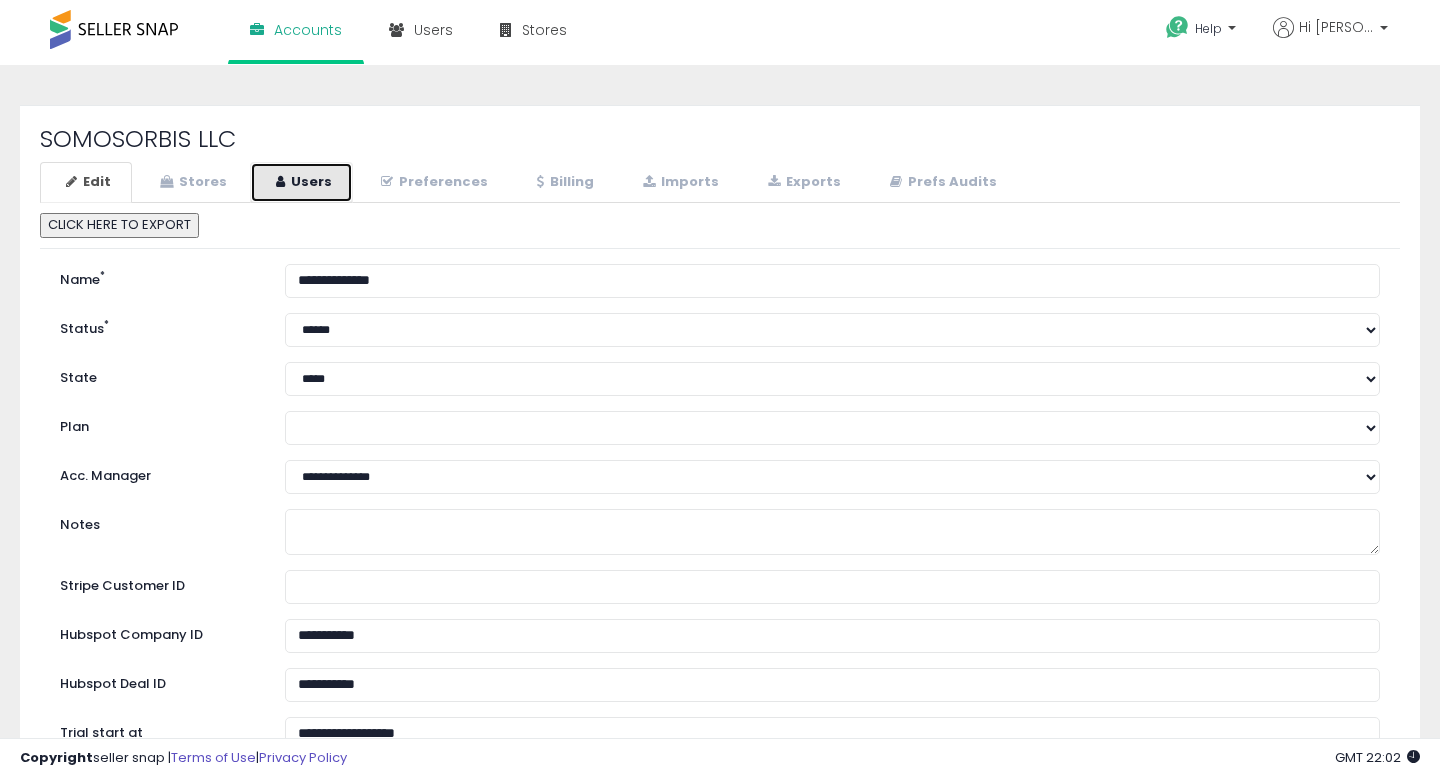 click on "Users" at bounding box center [301, 182] 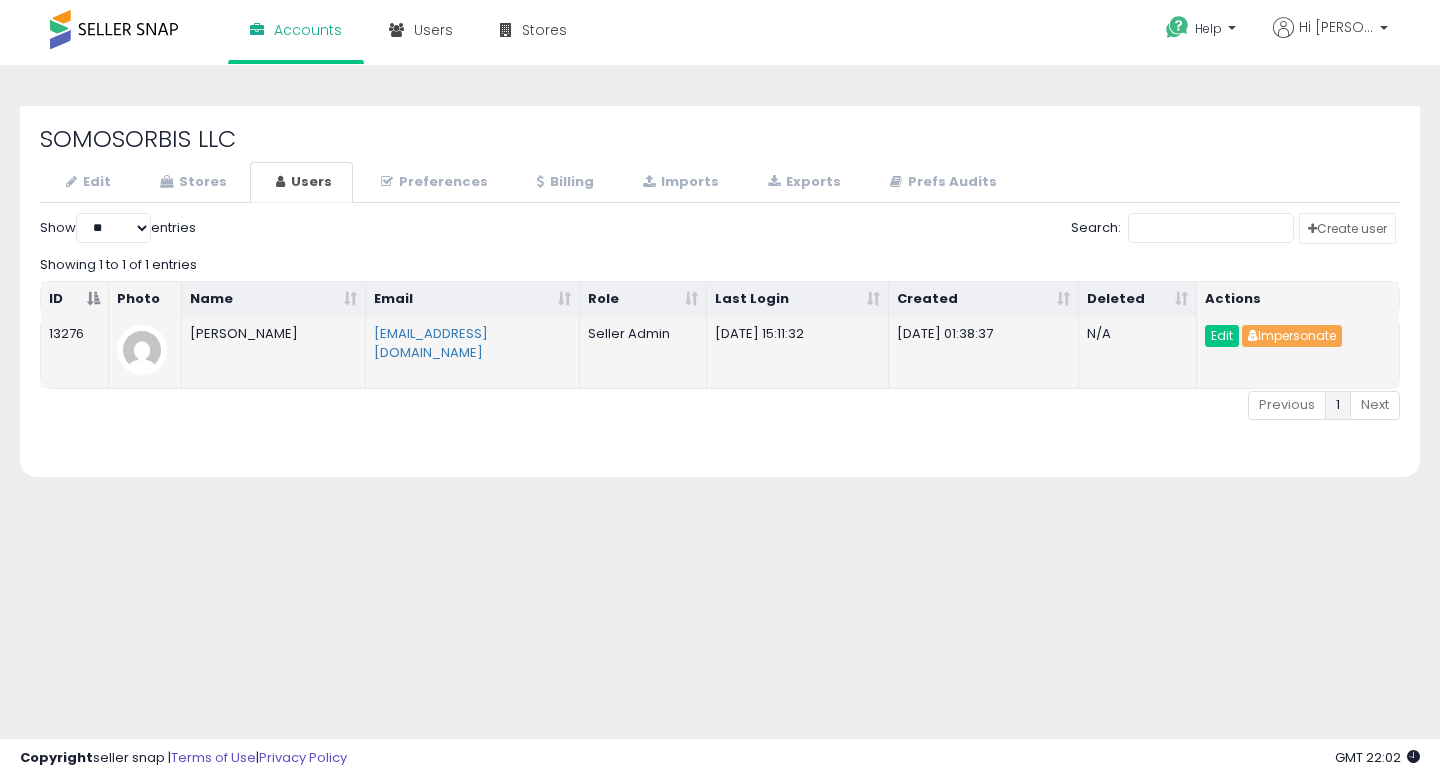 click on "Impersonate" at bounding box center [1292, 336] 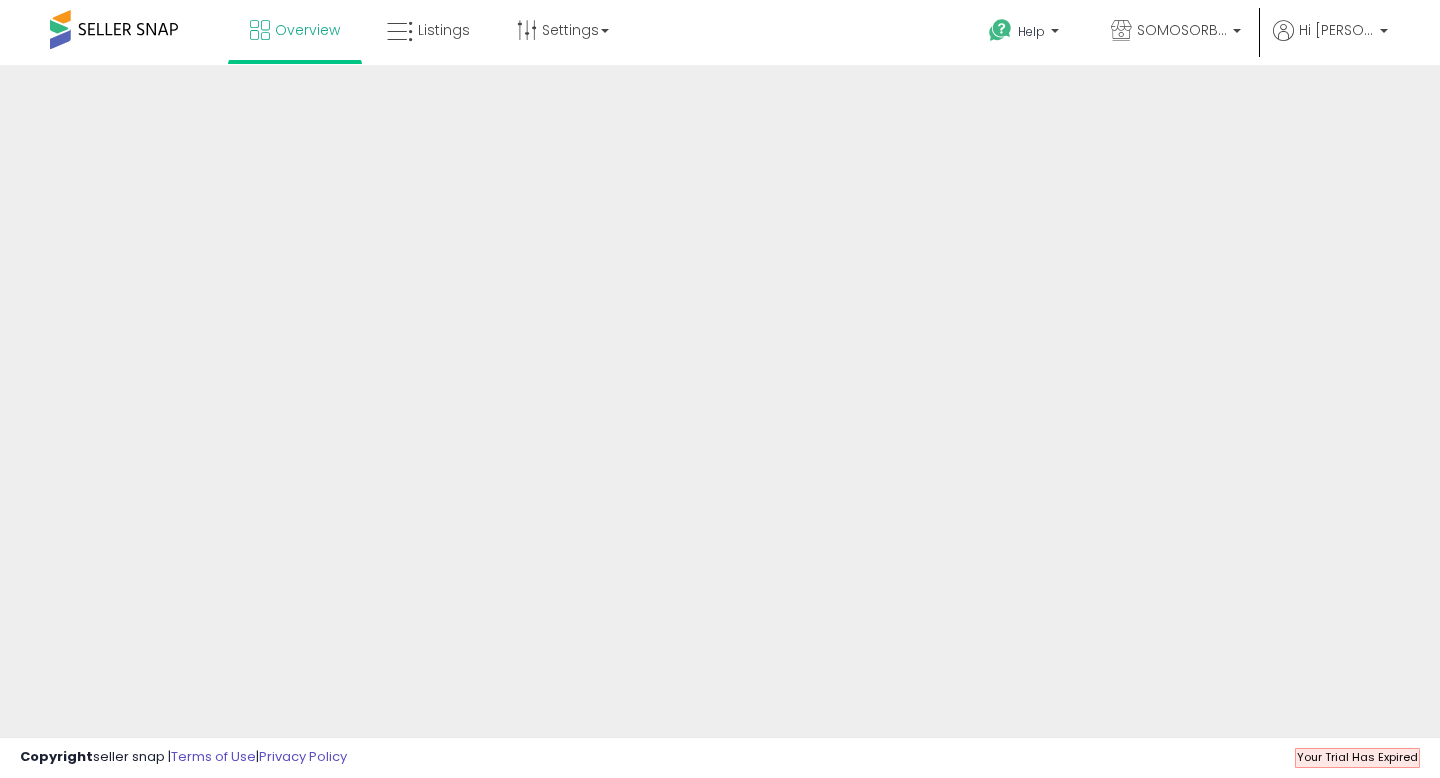 scroll, scrollTop: 0, scrollLeft: 0, axis: both 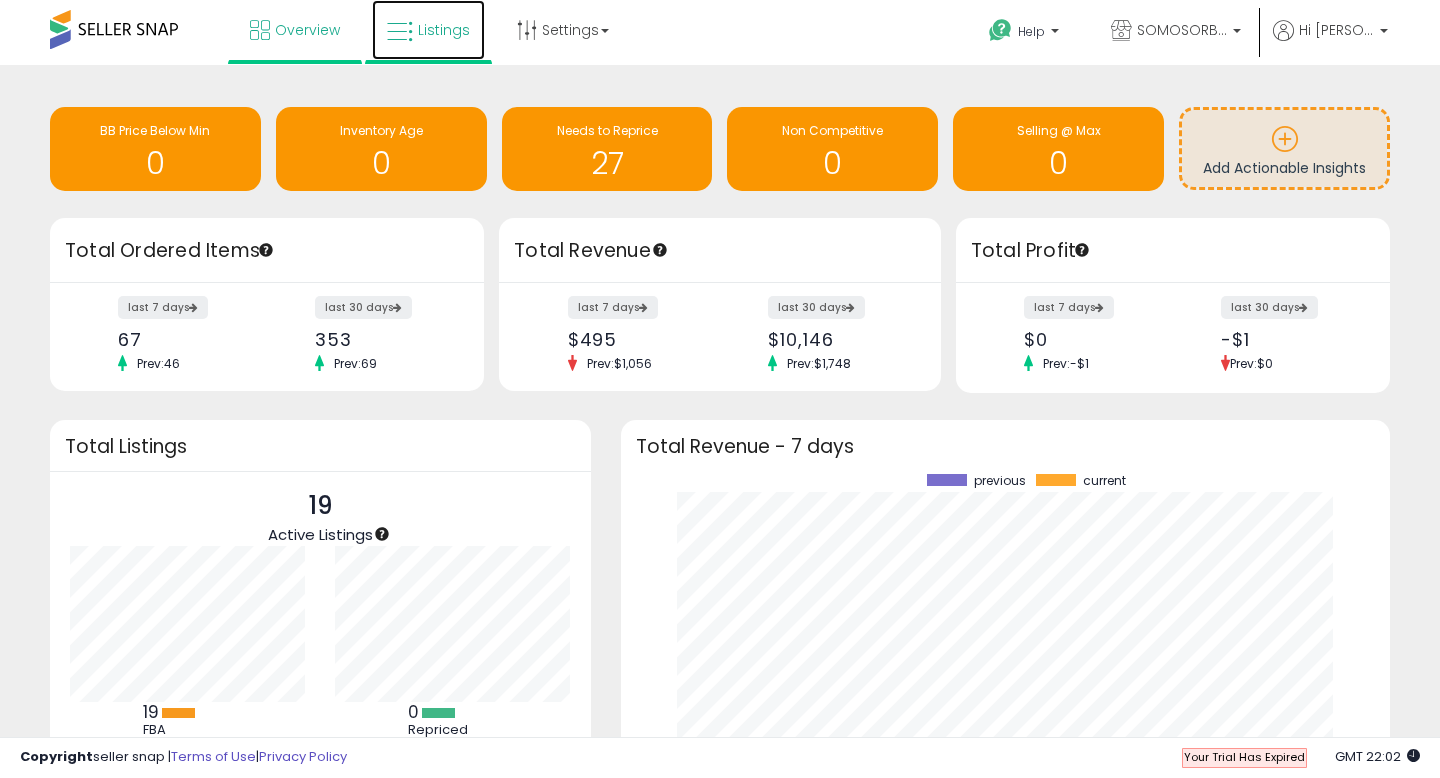 click on "Listings" at bounding box center (428, 30) 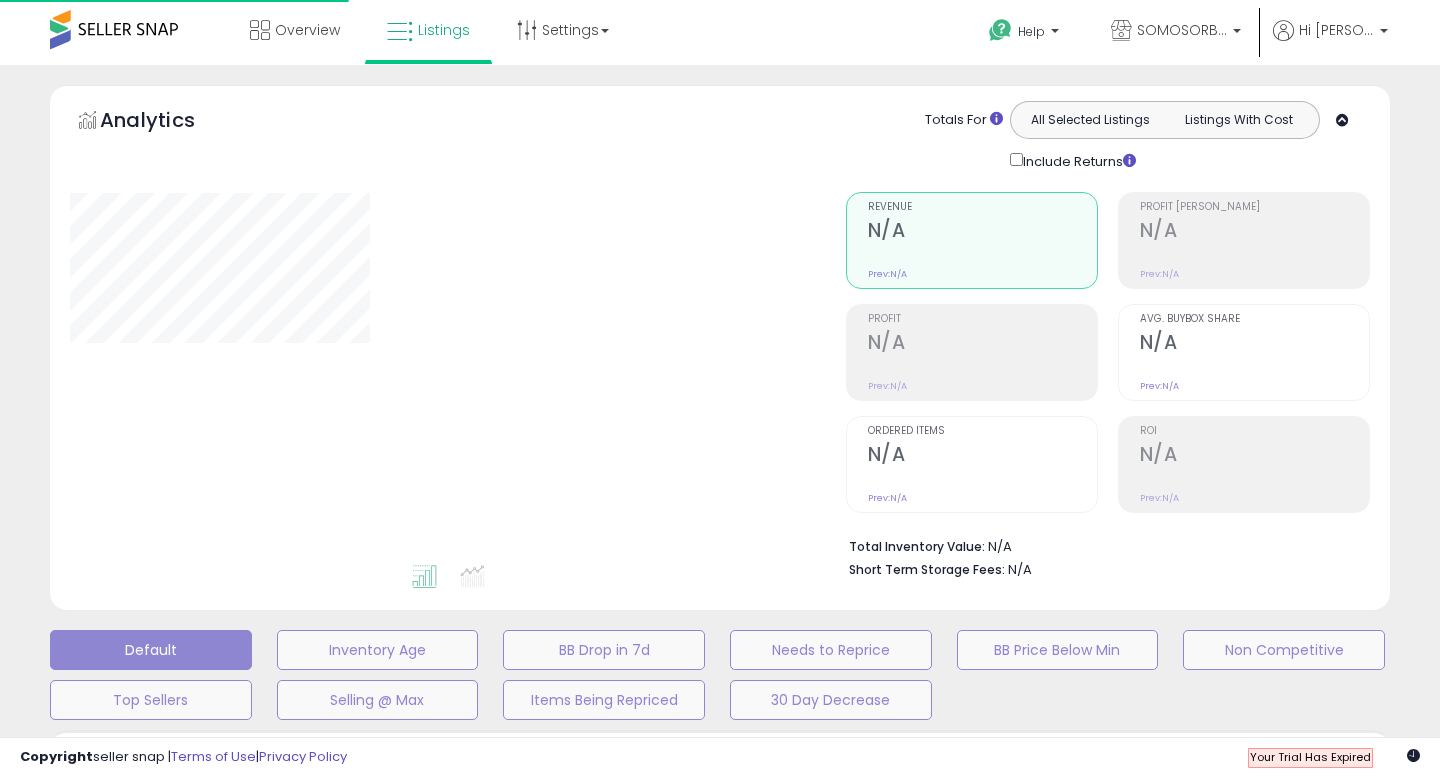 scroll, scrollTop: 0, scrollLeft: 0, axis: both 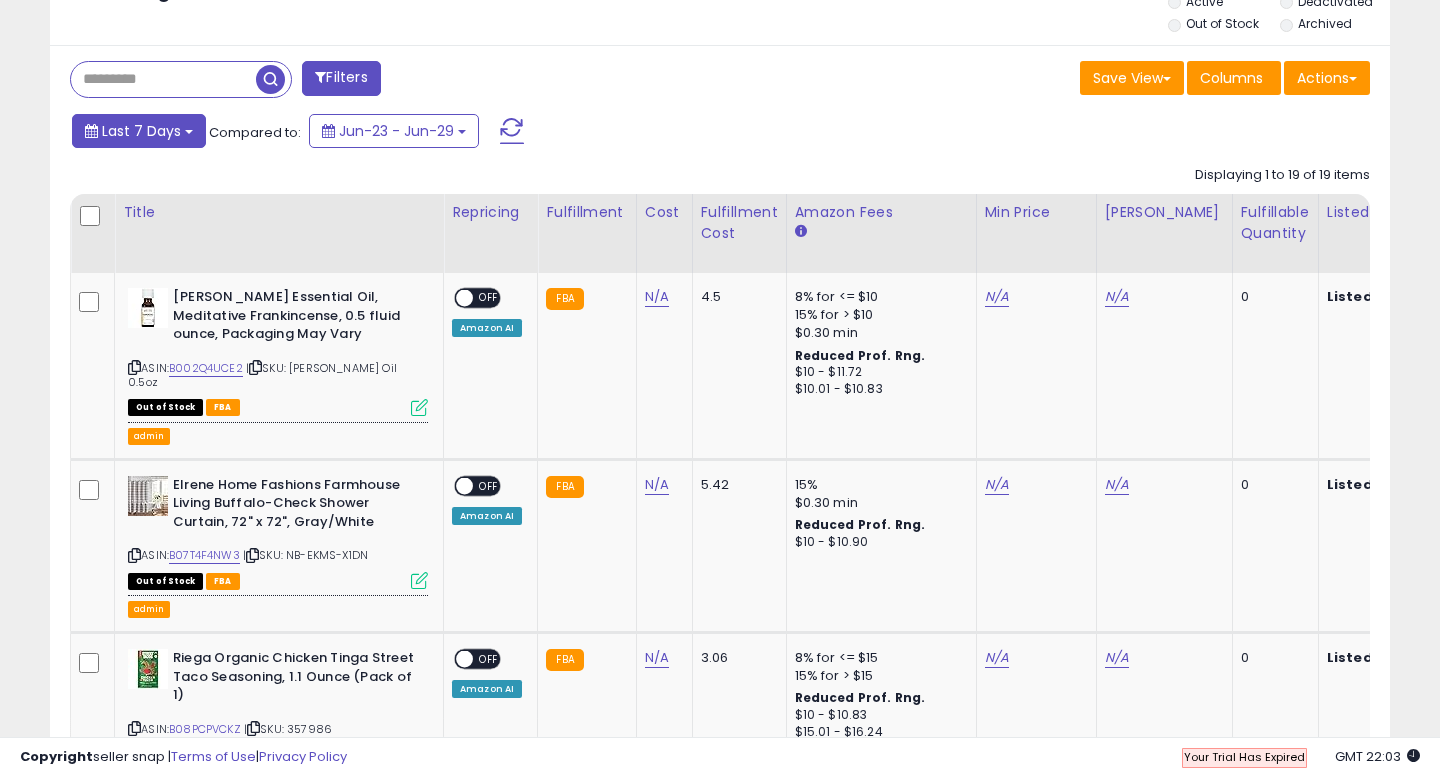 click on "Last 7 Days" at bounding box center [141, 131] 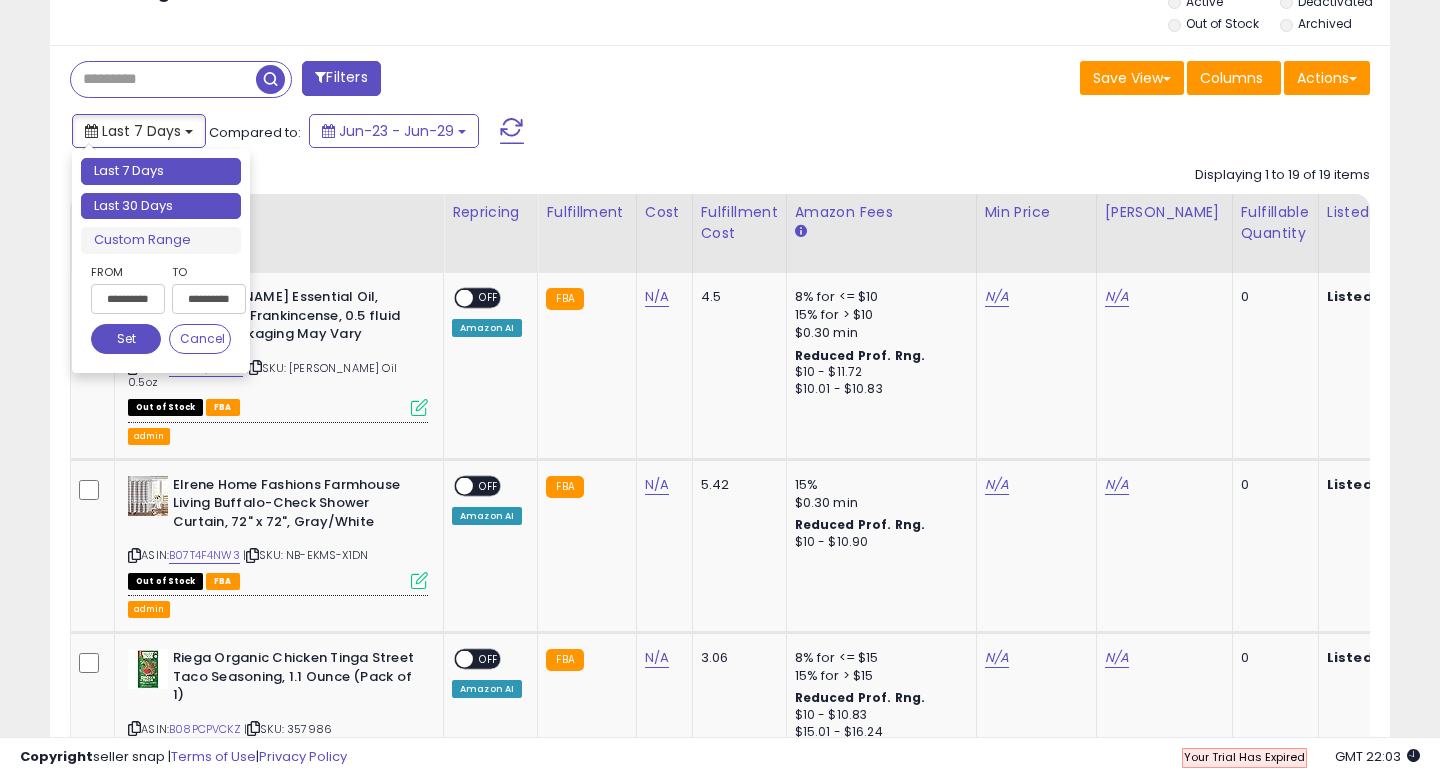type on "**********" 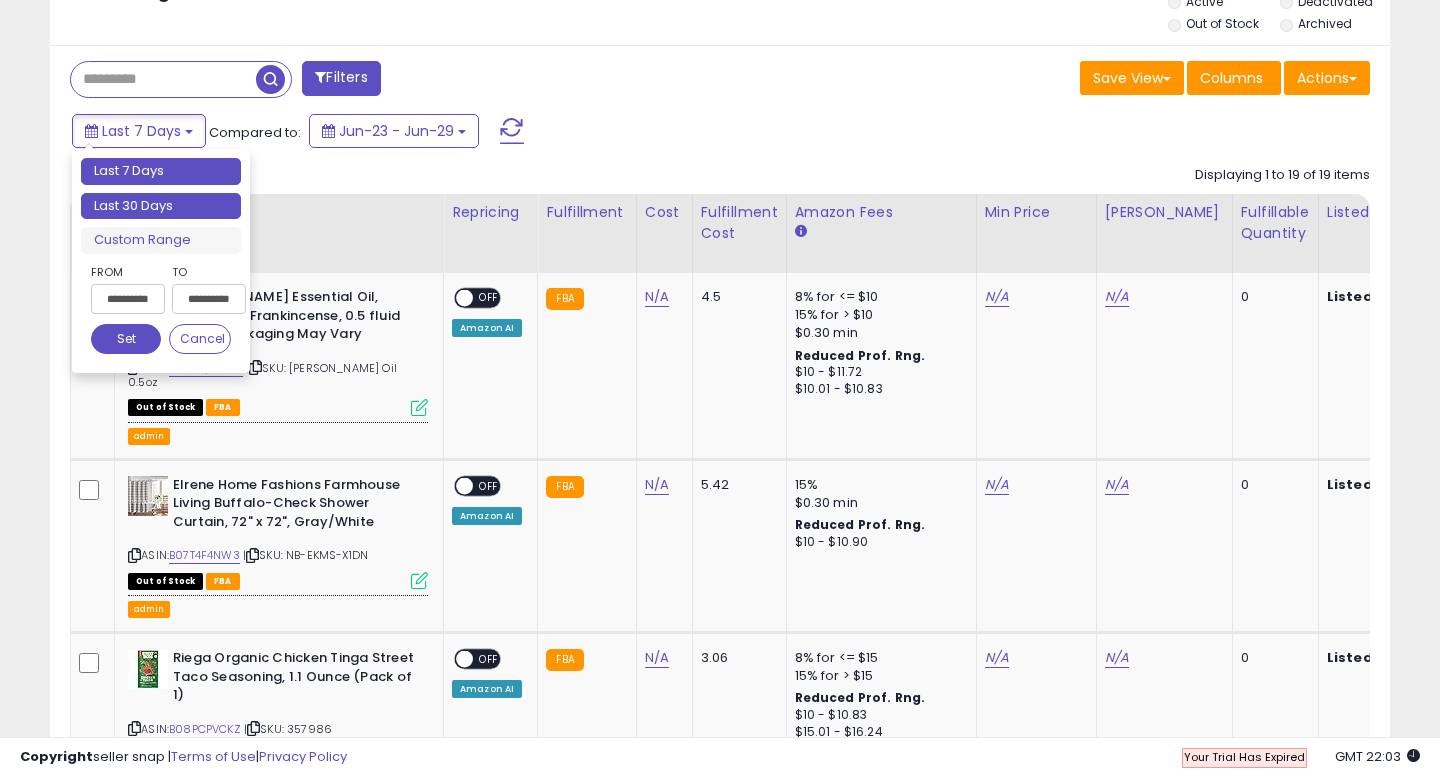 click on "Last 30 Days" at bounding box center (161, 206) 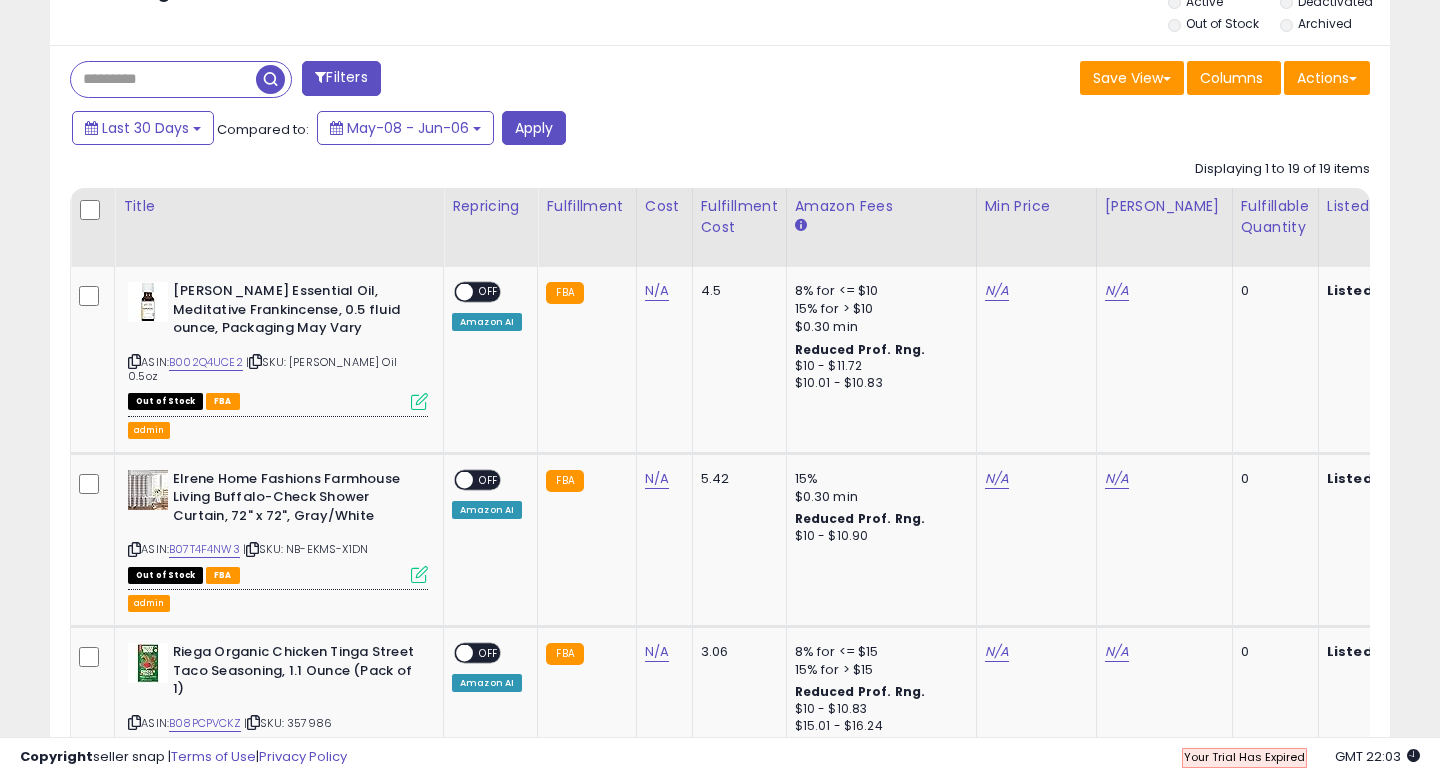 click on "Filters" at bounding box center [341, 78] 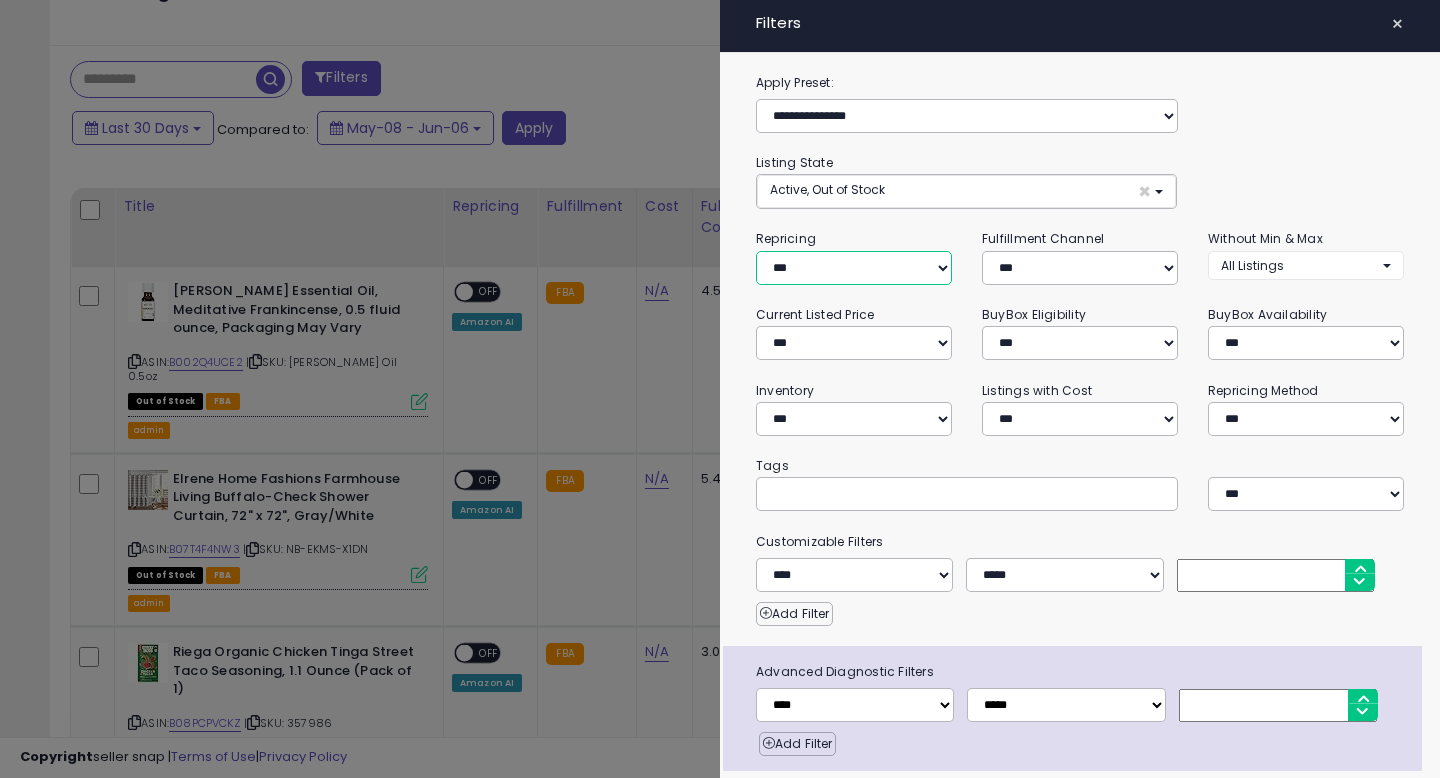 click on "**********" at bounding box center (854, 268) 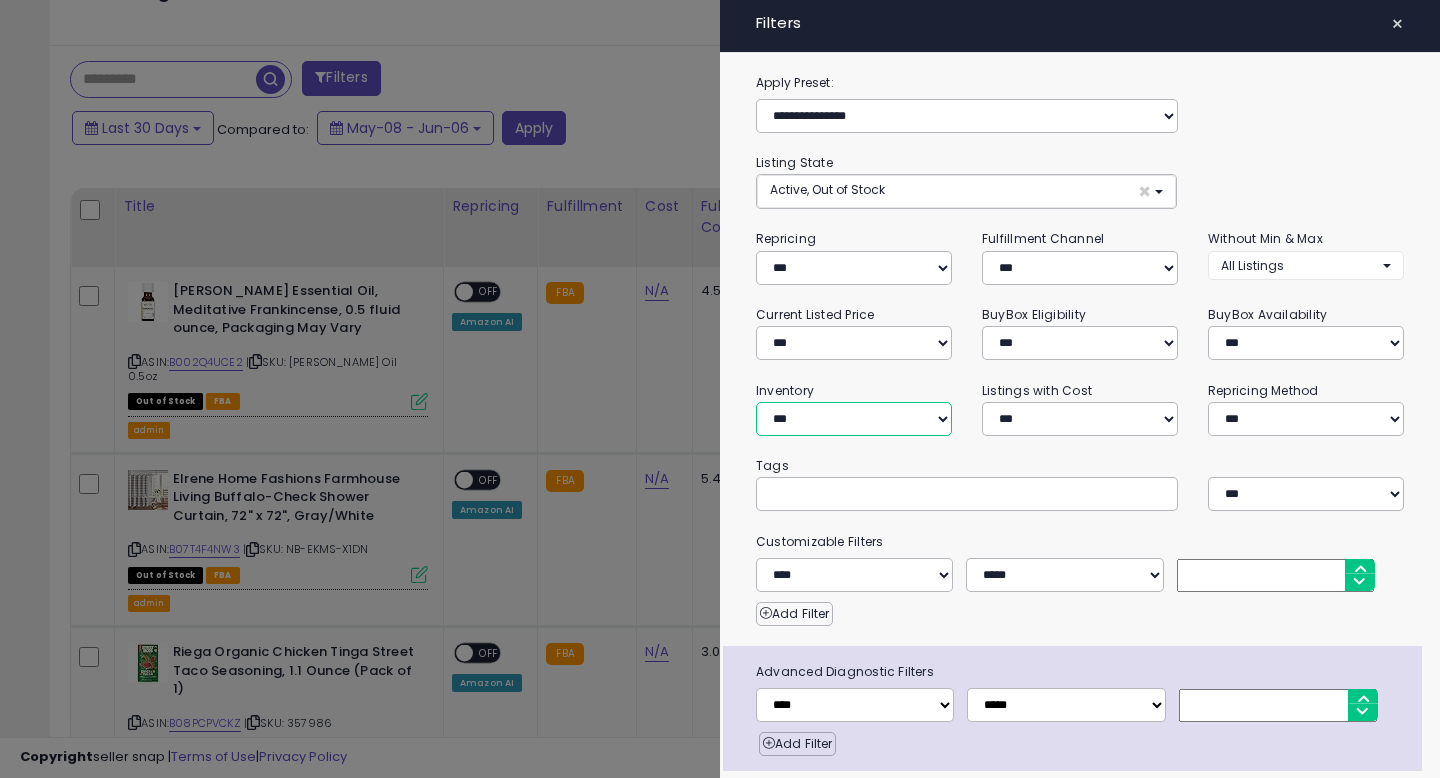 click on "**********" at bounding box center [854, 419] 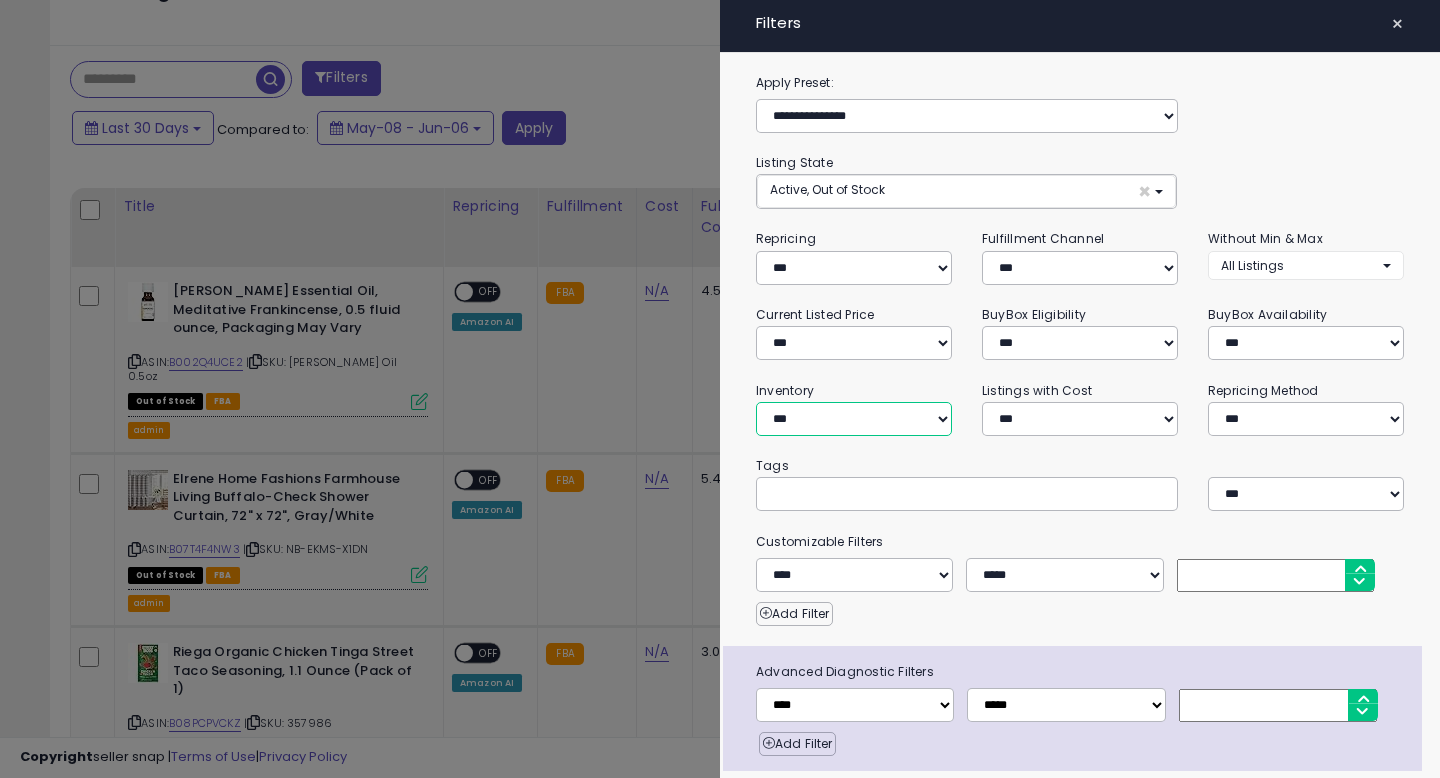 select on "********" 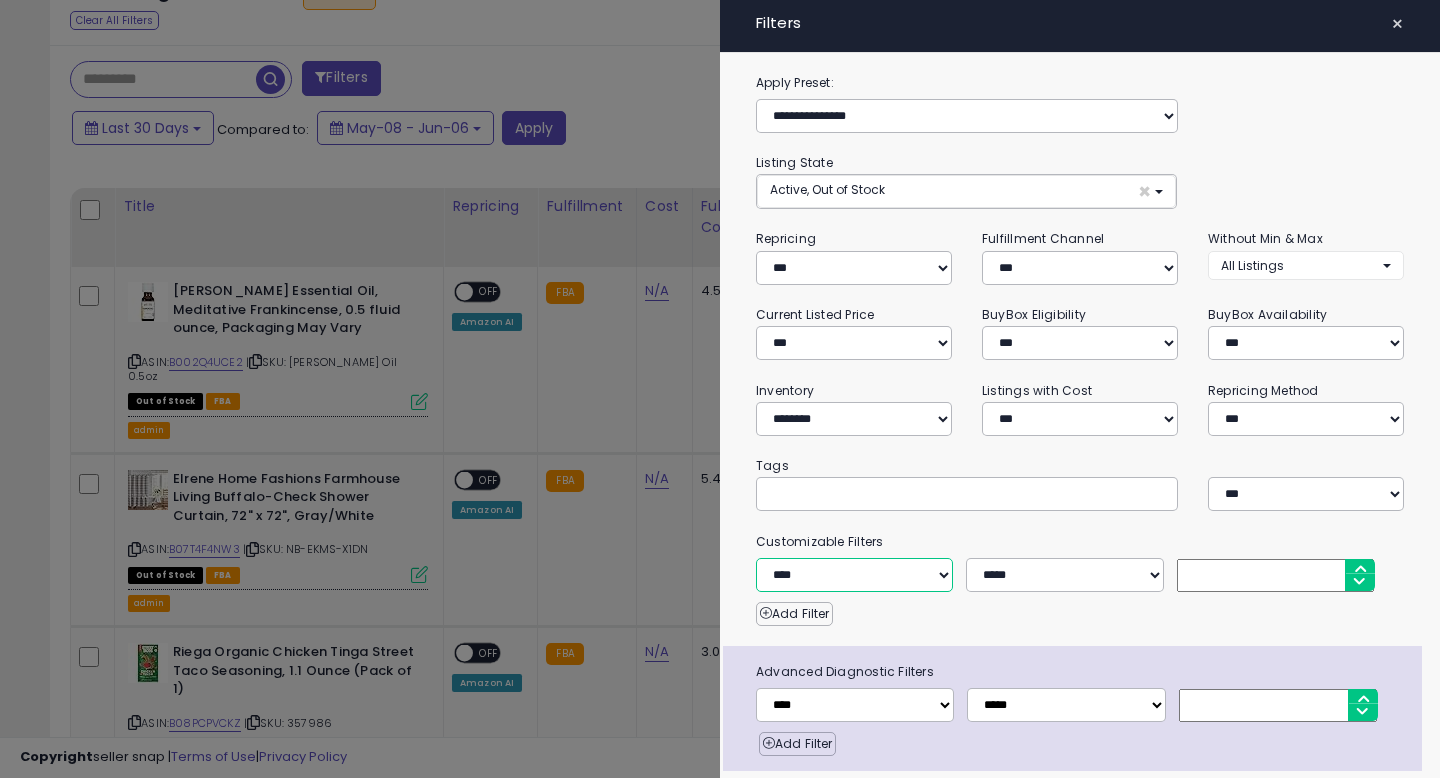 click on "**********" at bounding box center [854, 575] 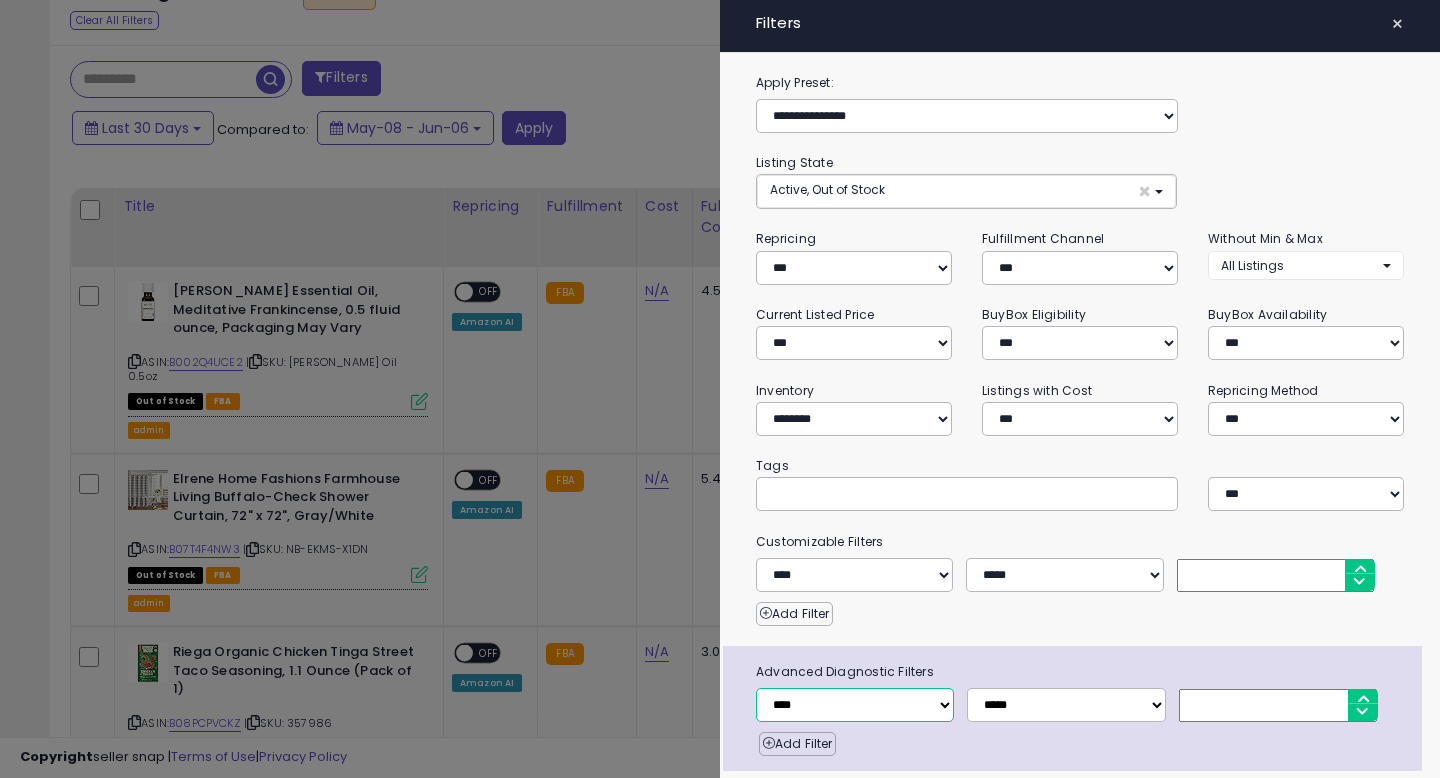 click on "**********" at bounding box center (855, 705) 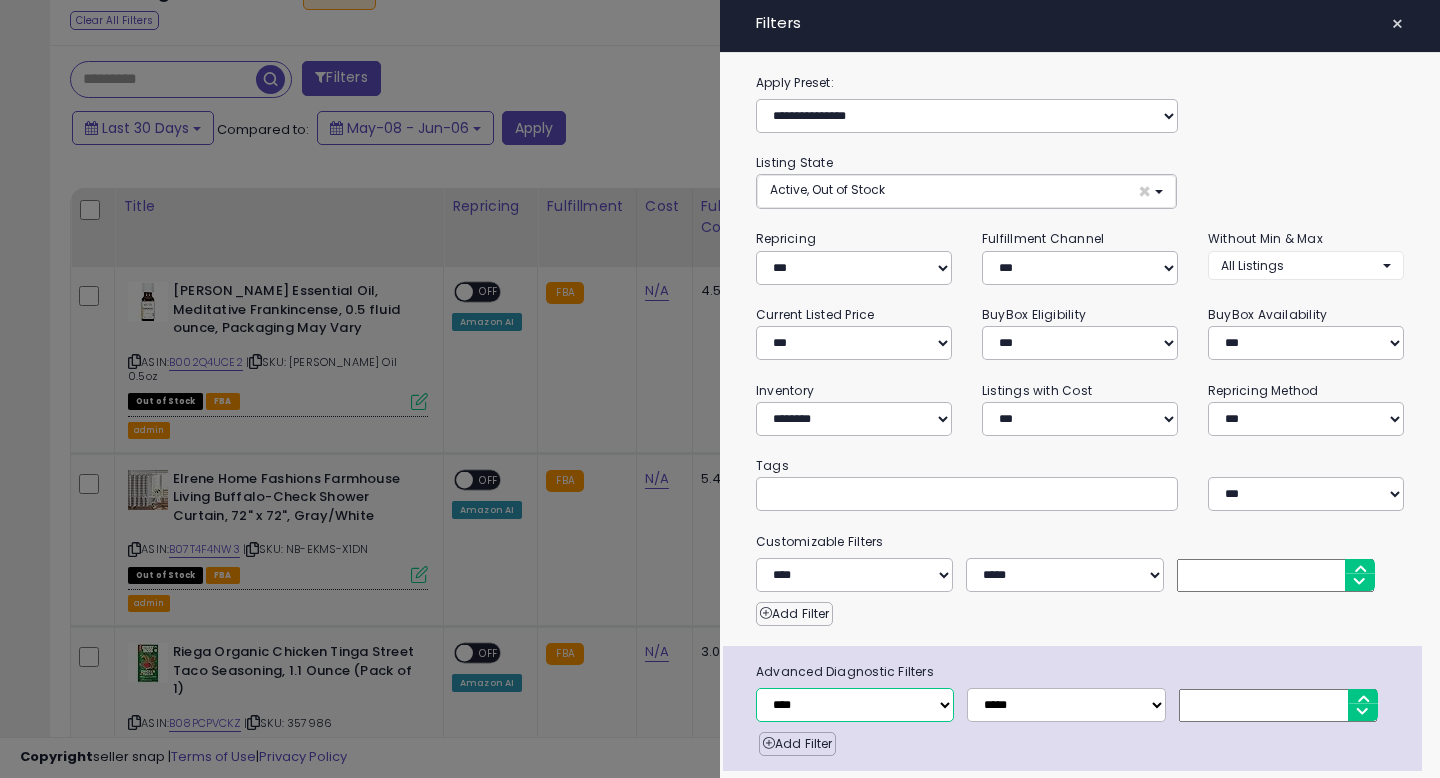 select on "********" 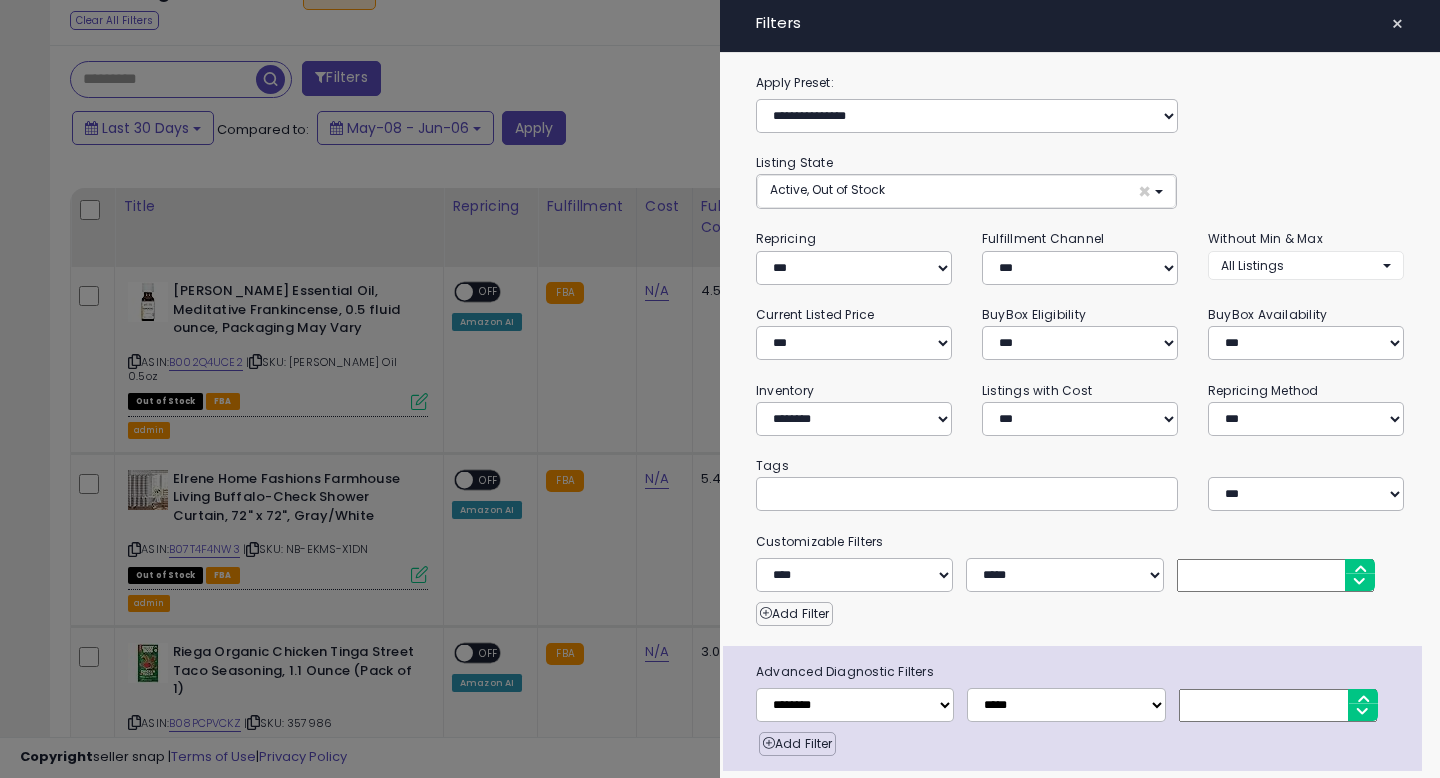 click at bounding box center (1278, 705) 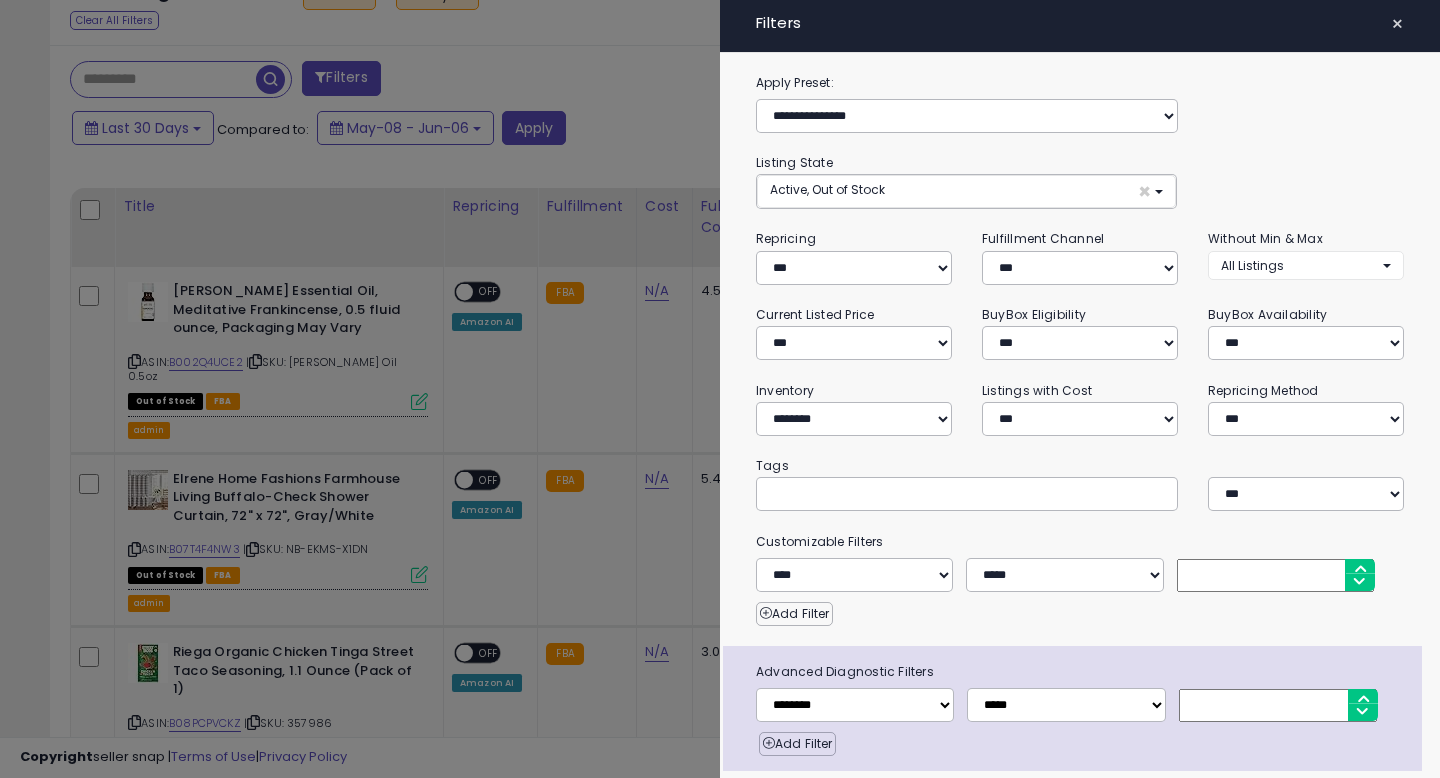 scroll, scrollTop: 66, scrollLeft: 0, axis: vertical 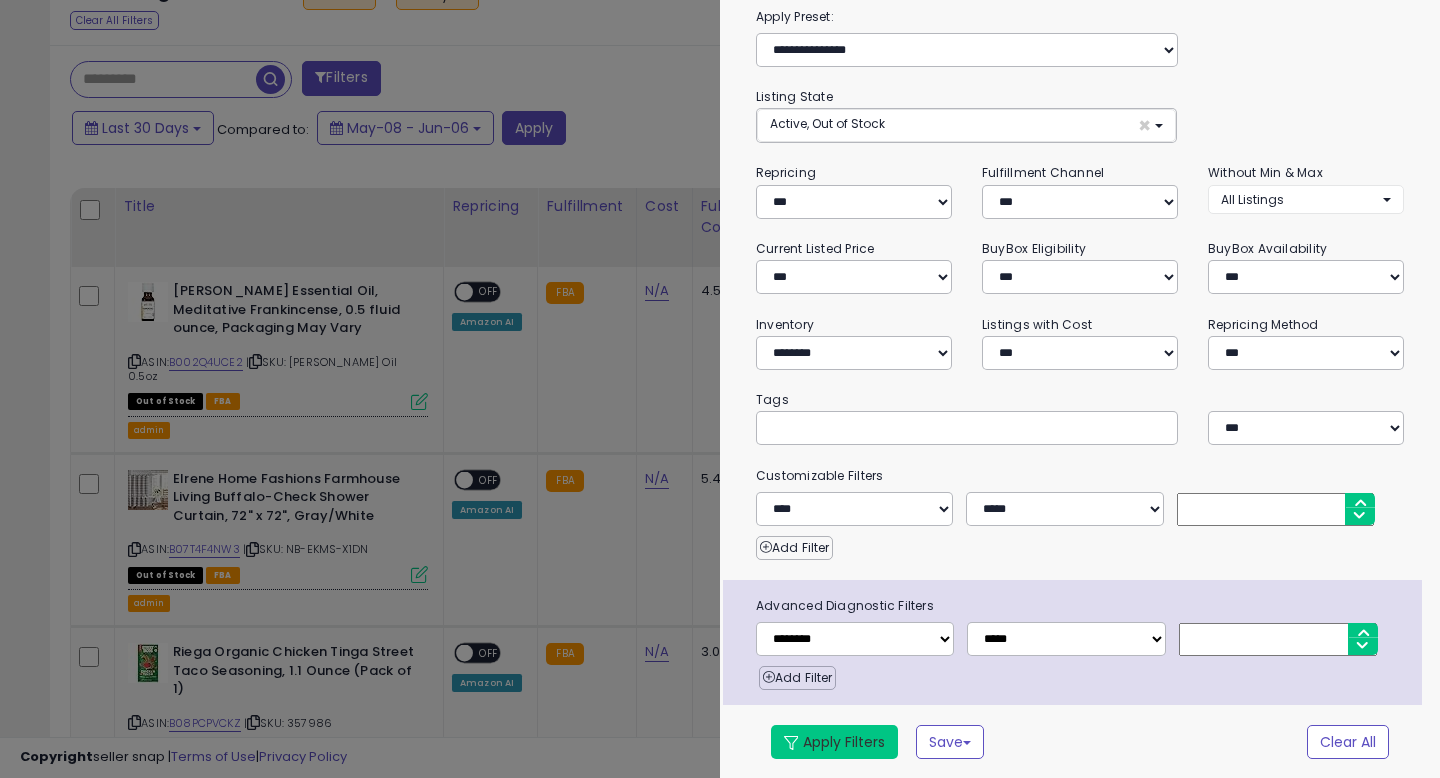type on "*" 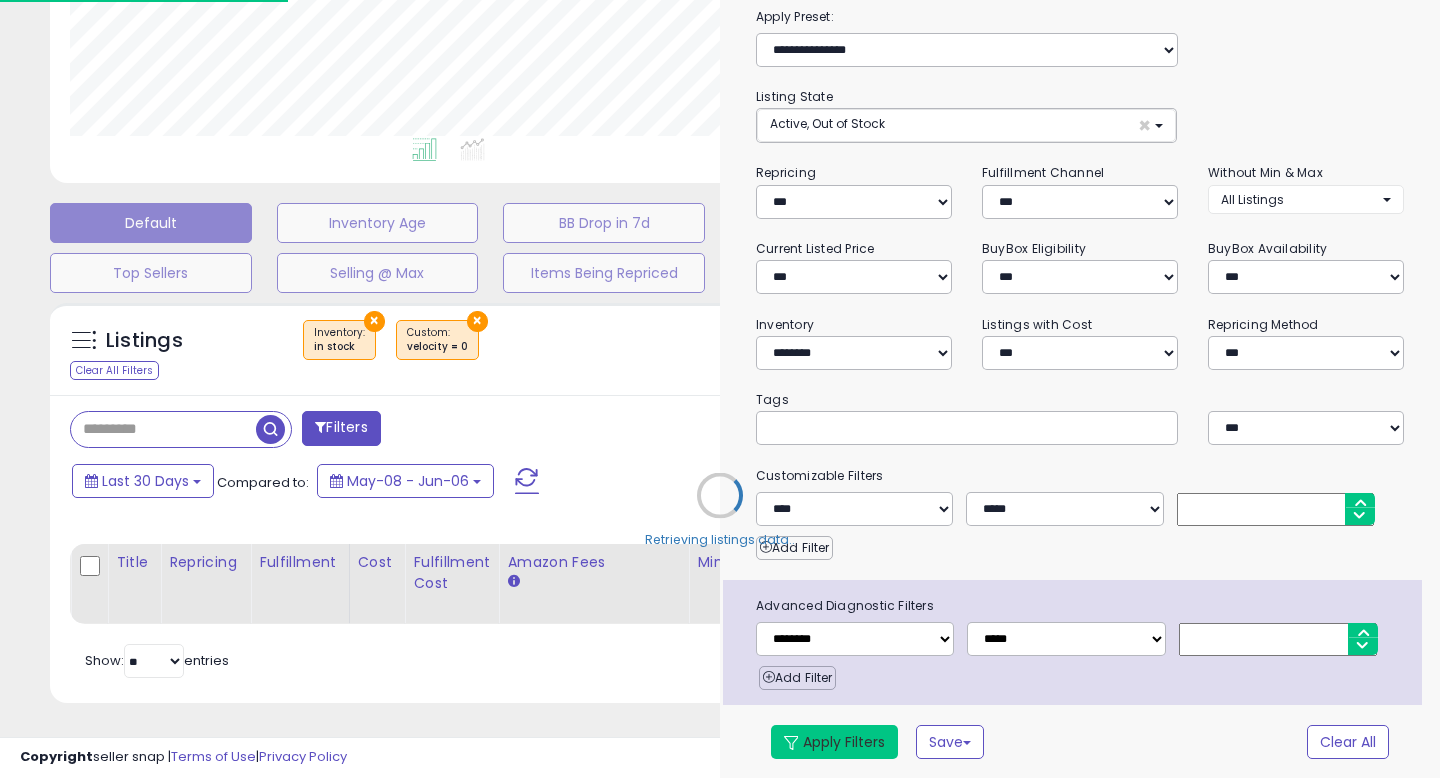 scroll, scrollTop: 427, scrollLeft: 0, axis: vertical 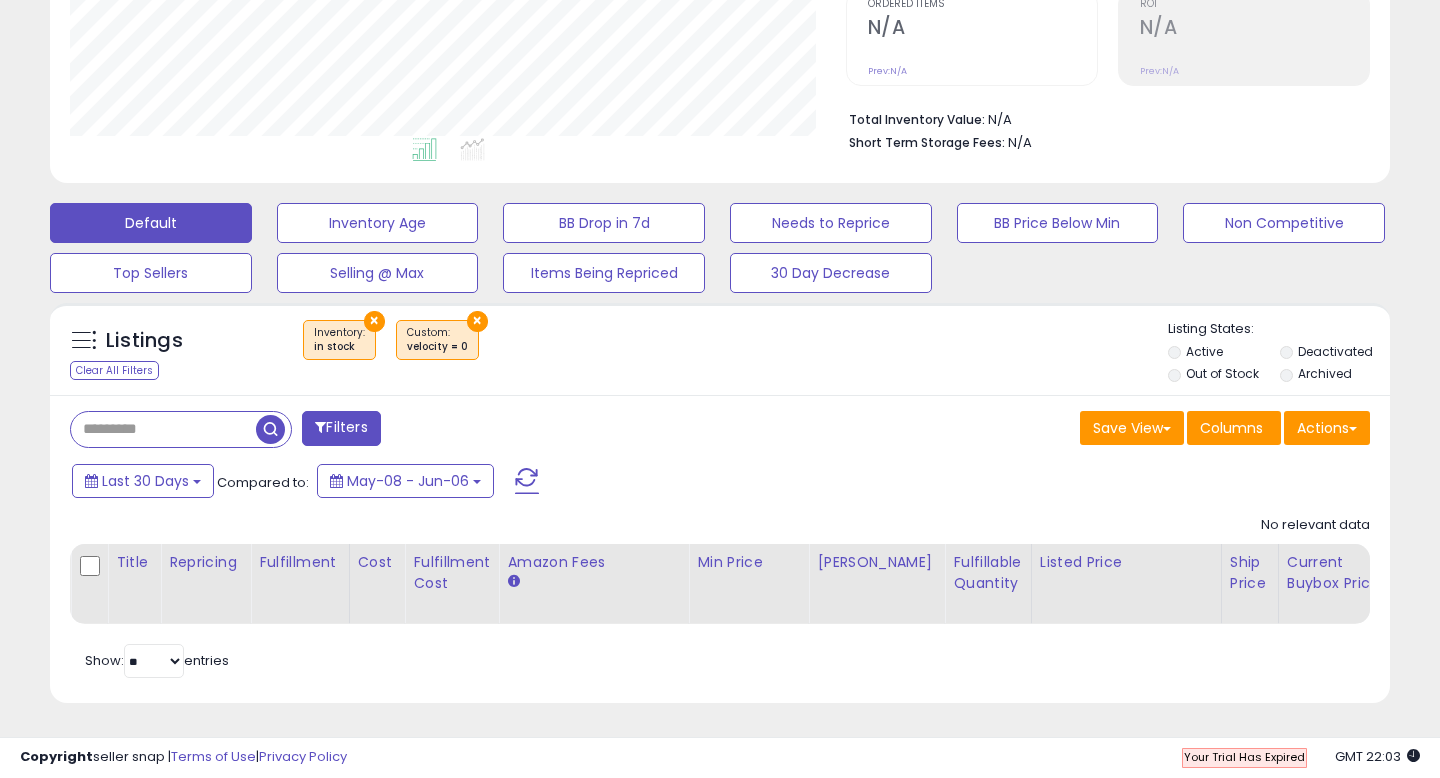 click on "×" at bounding box center [477, 321] 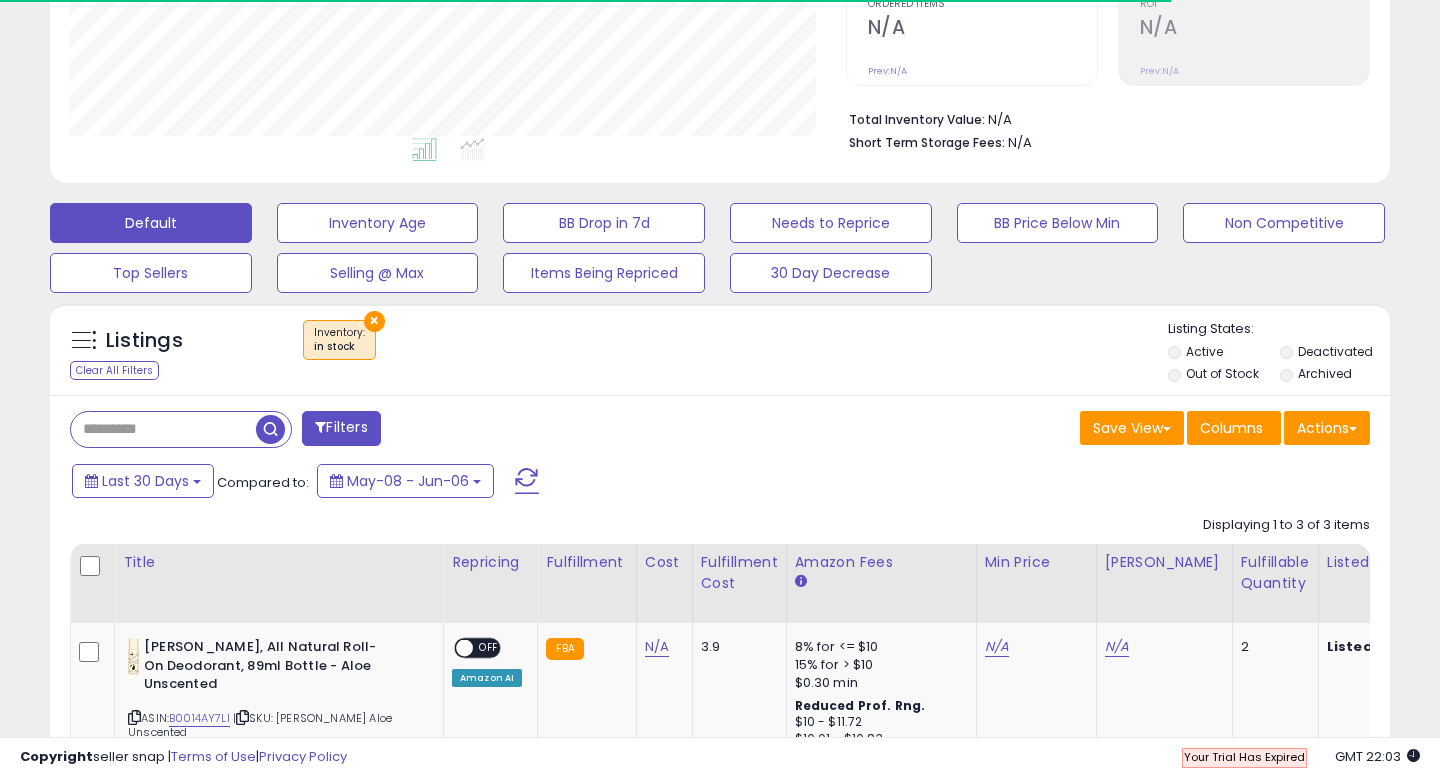 click on "Filters" at bounding box center [341, 428] 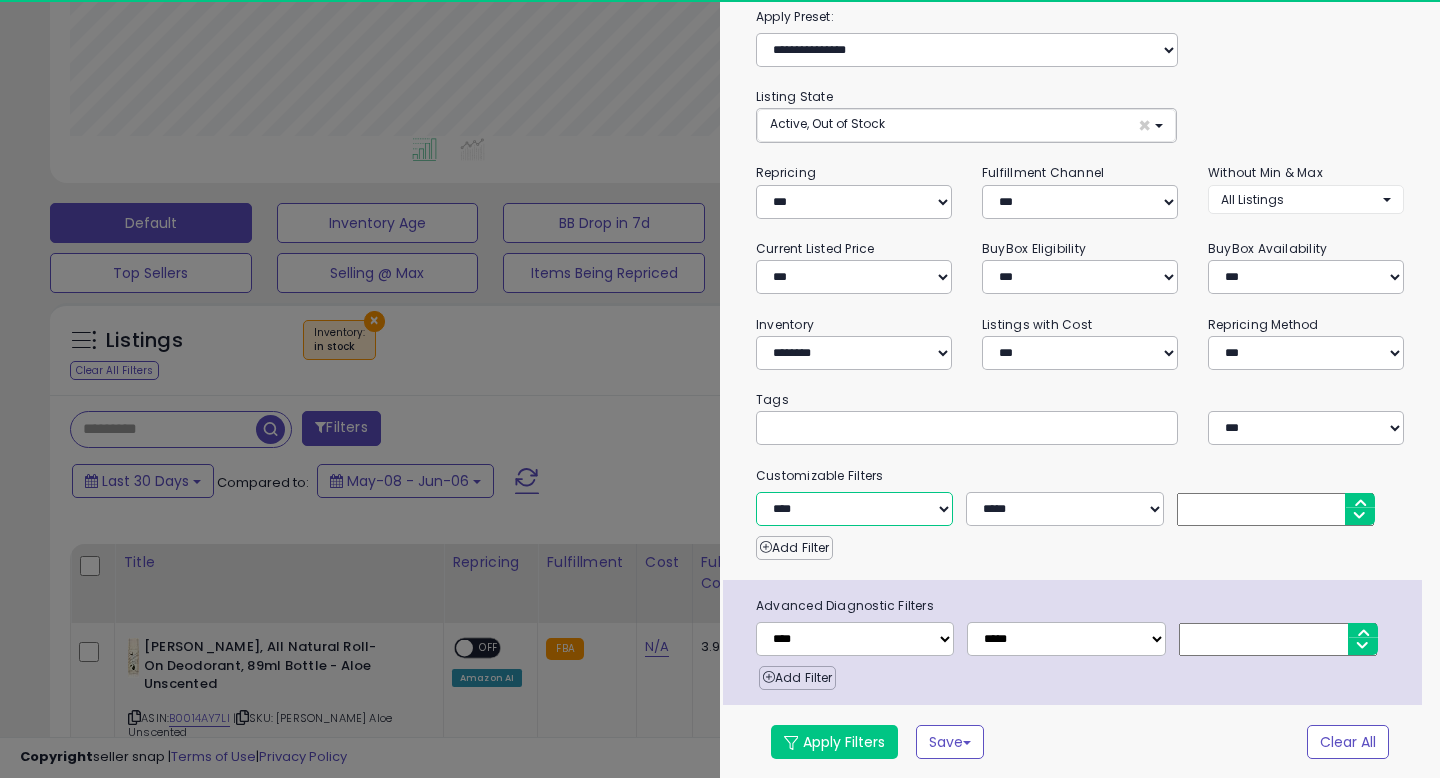 click on "**********" at bounding box center [854, 509] 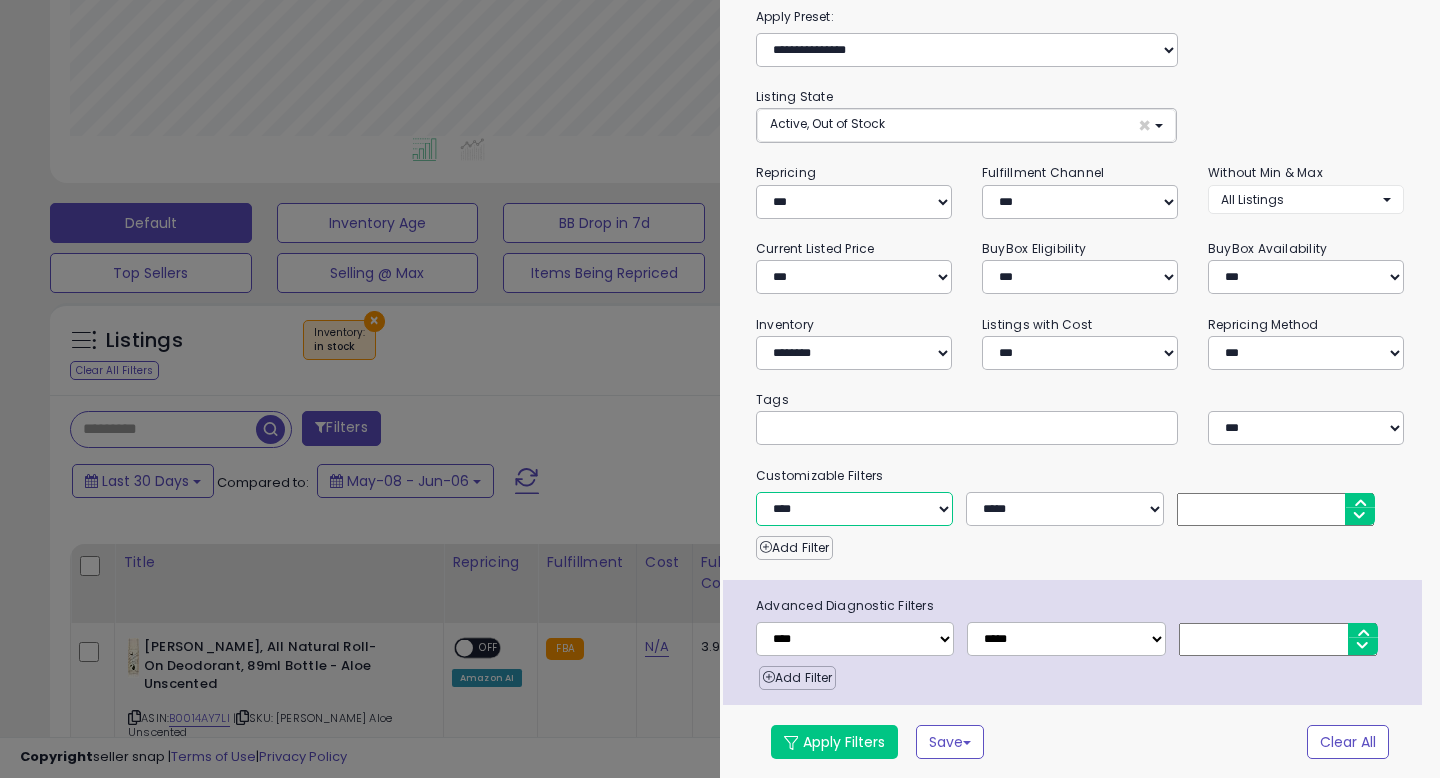 select on "**********" 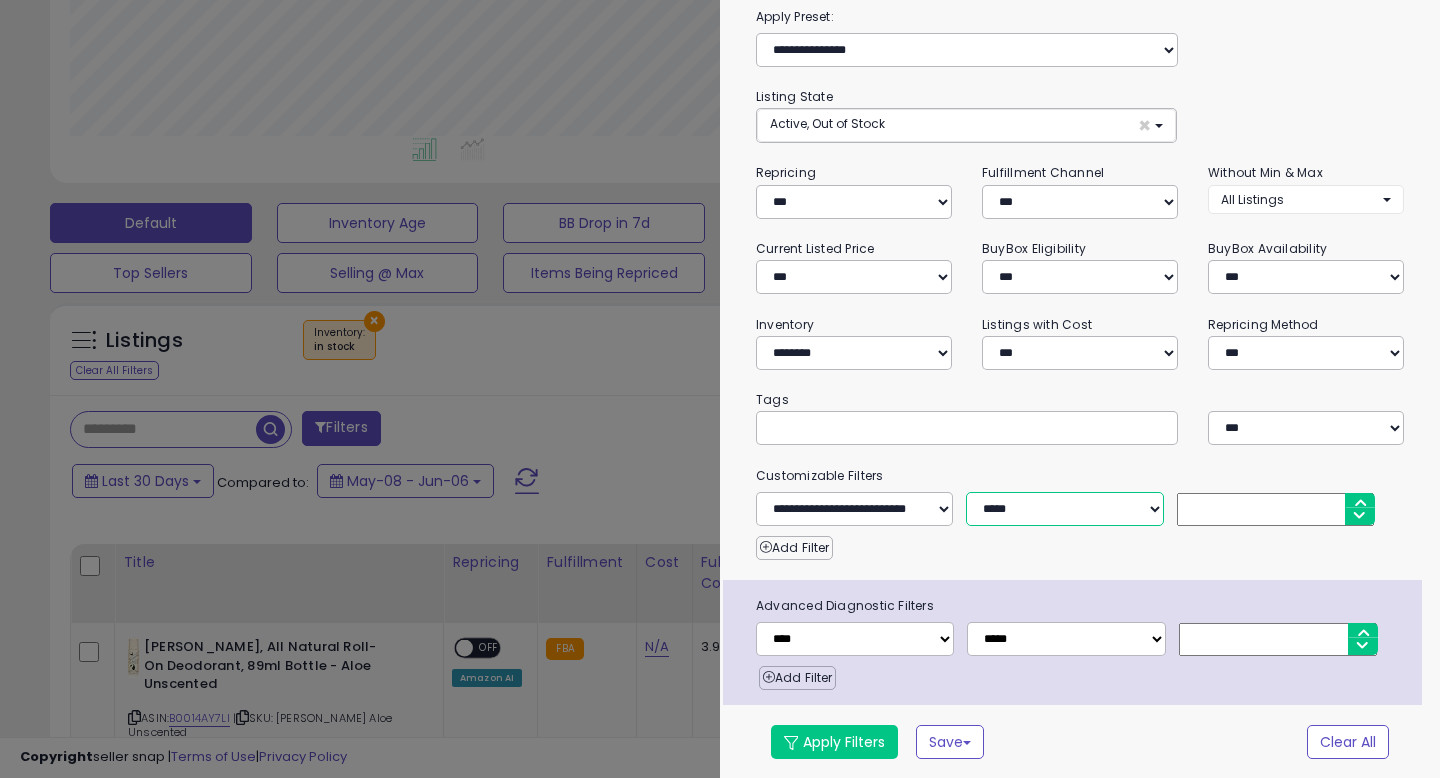 click on "**********" at bounding box center [1064, 509] 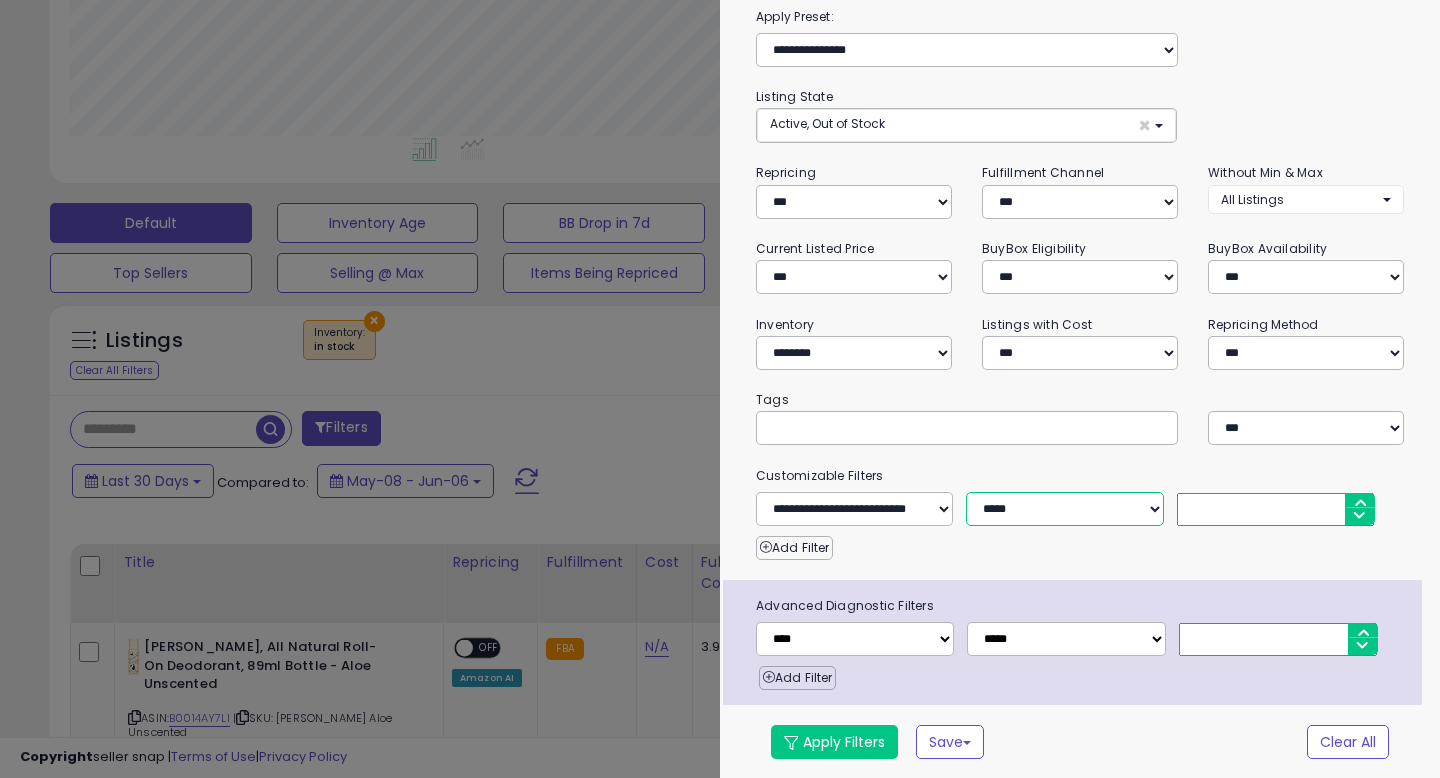 select on "**" 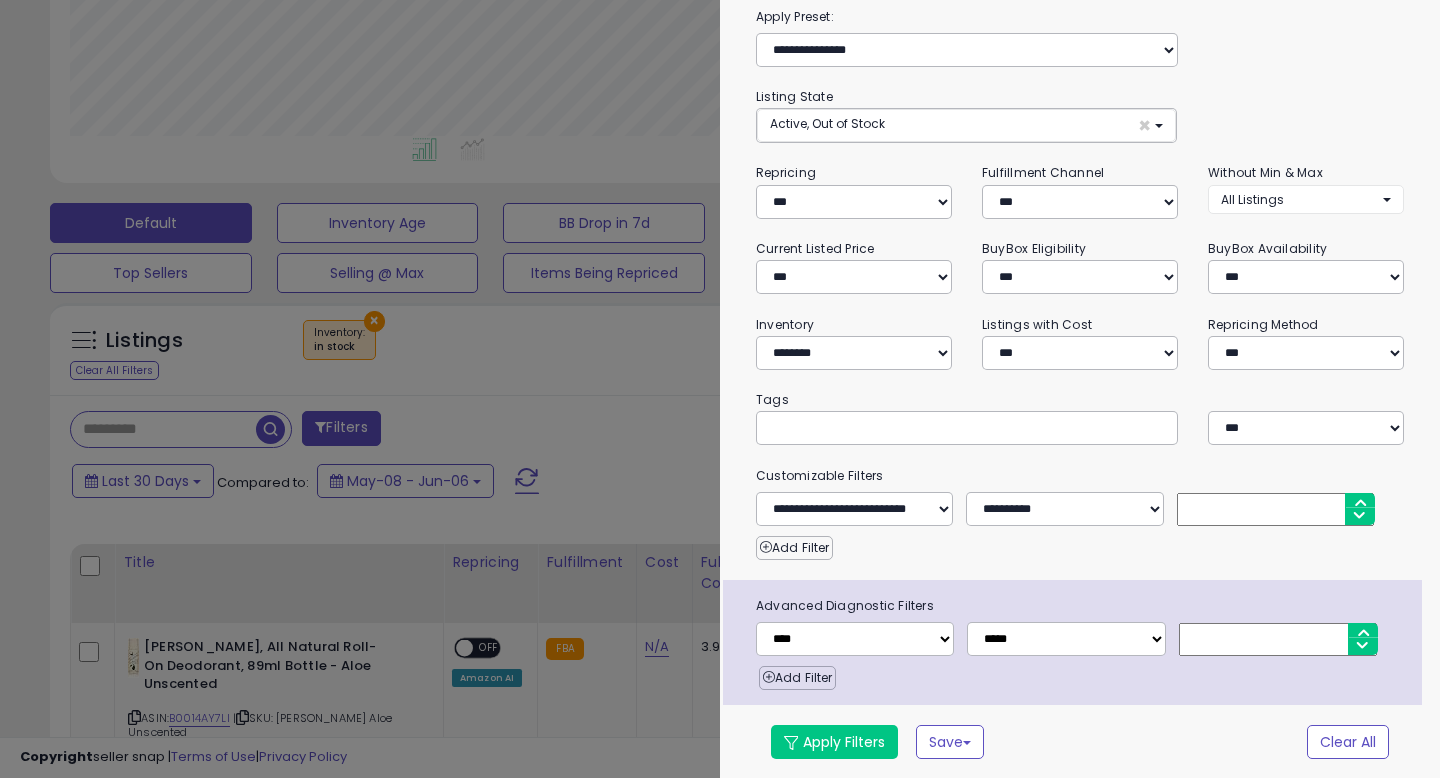 click at bounding box center (1275, 509) 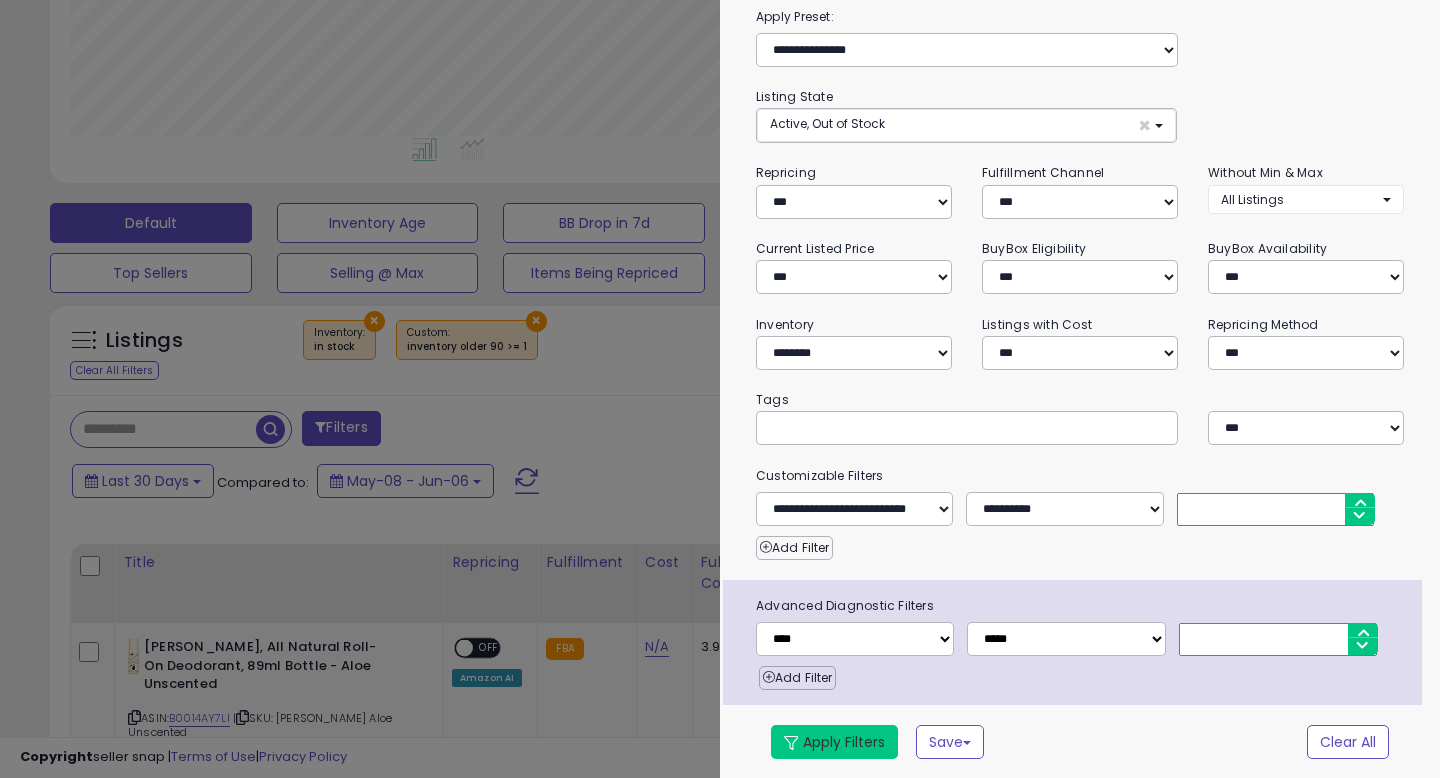 type on "*" 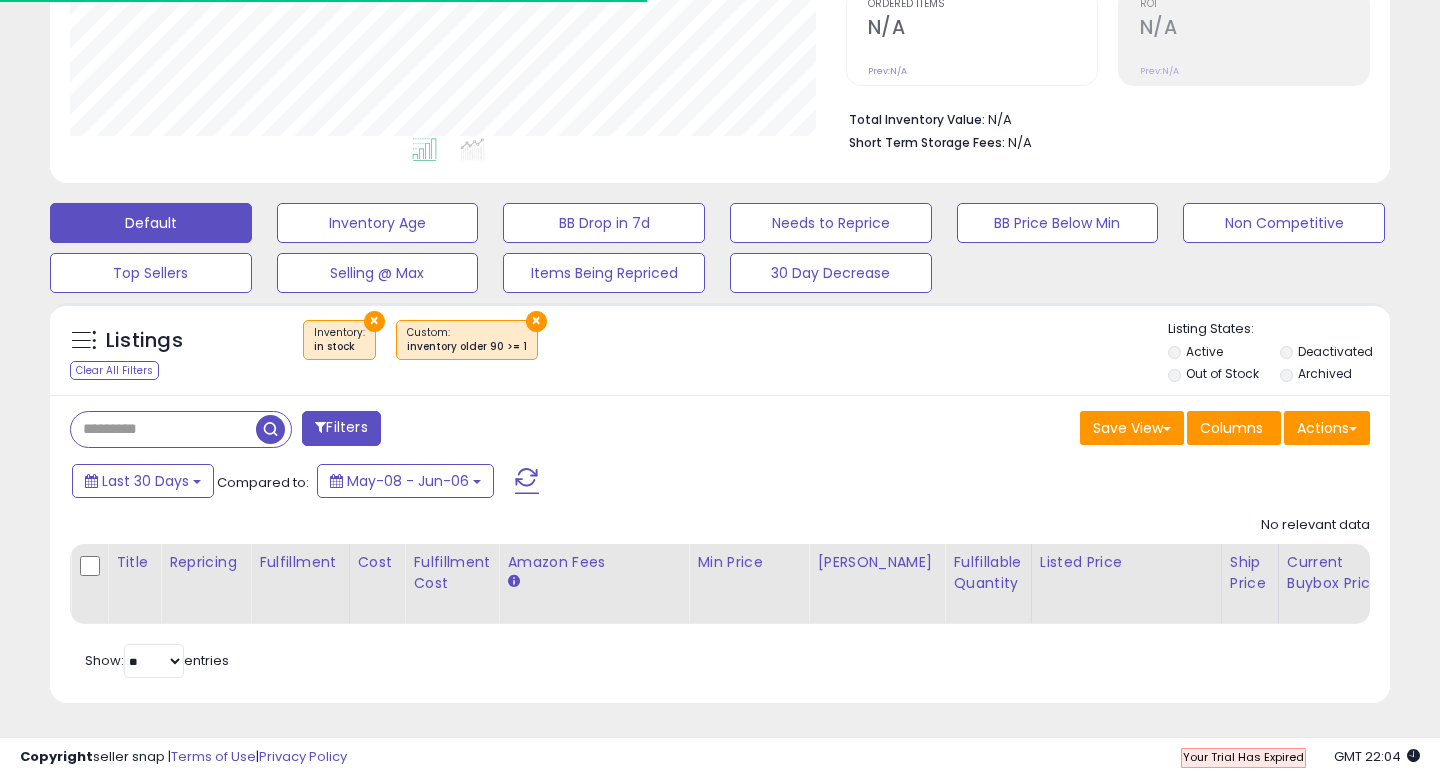 scroll, scrollTop: 999590, scrollLeft: 999224, axis: both 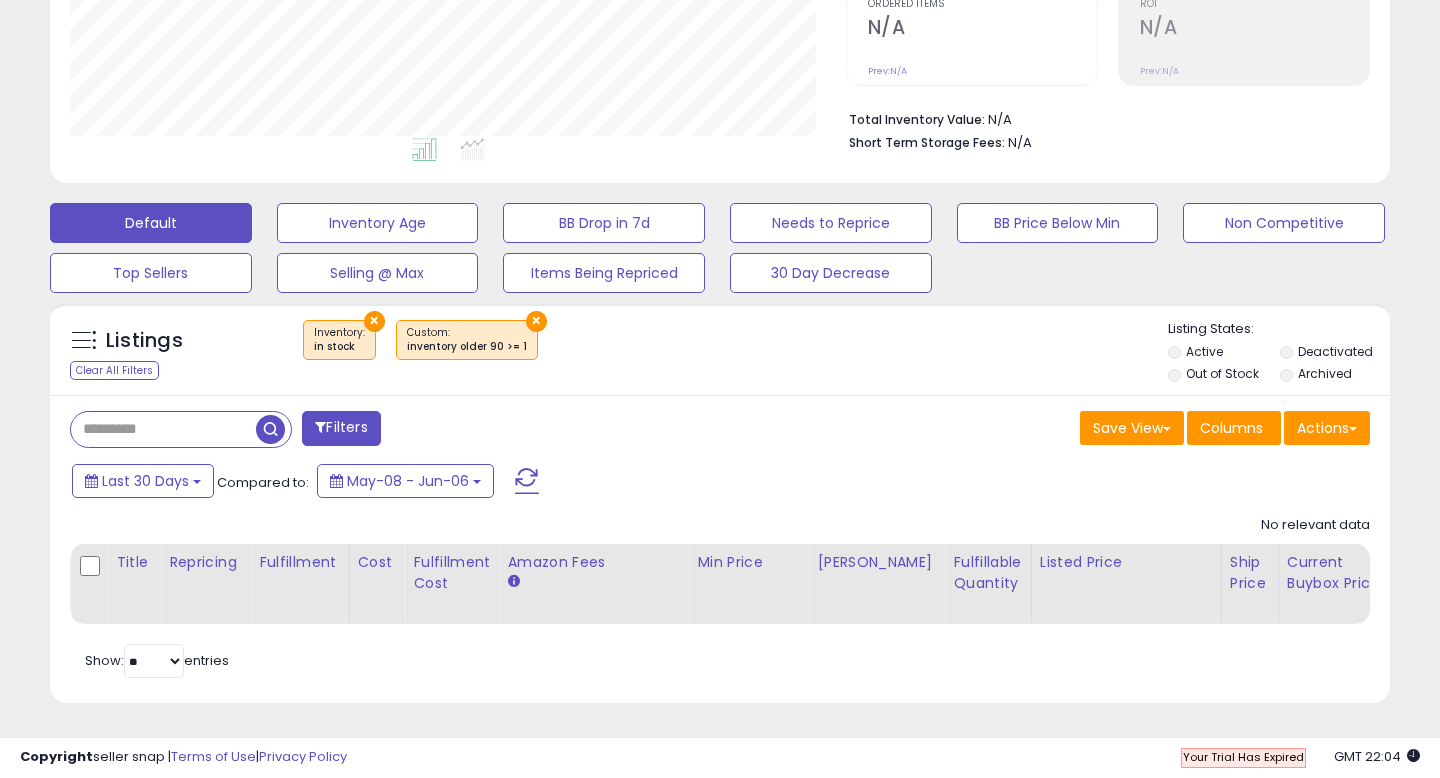 click on "Filters" at bounding box center (341, 428) 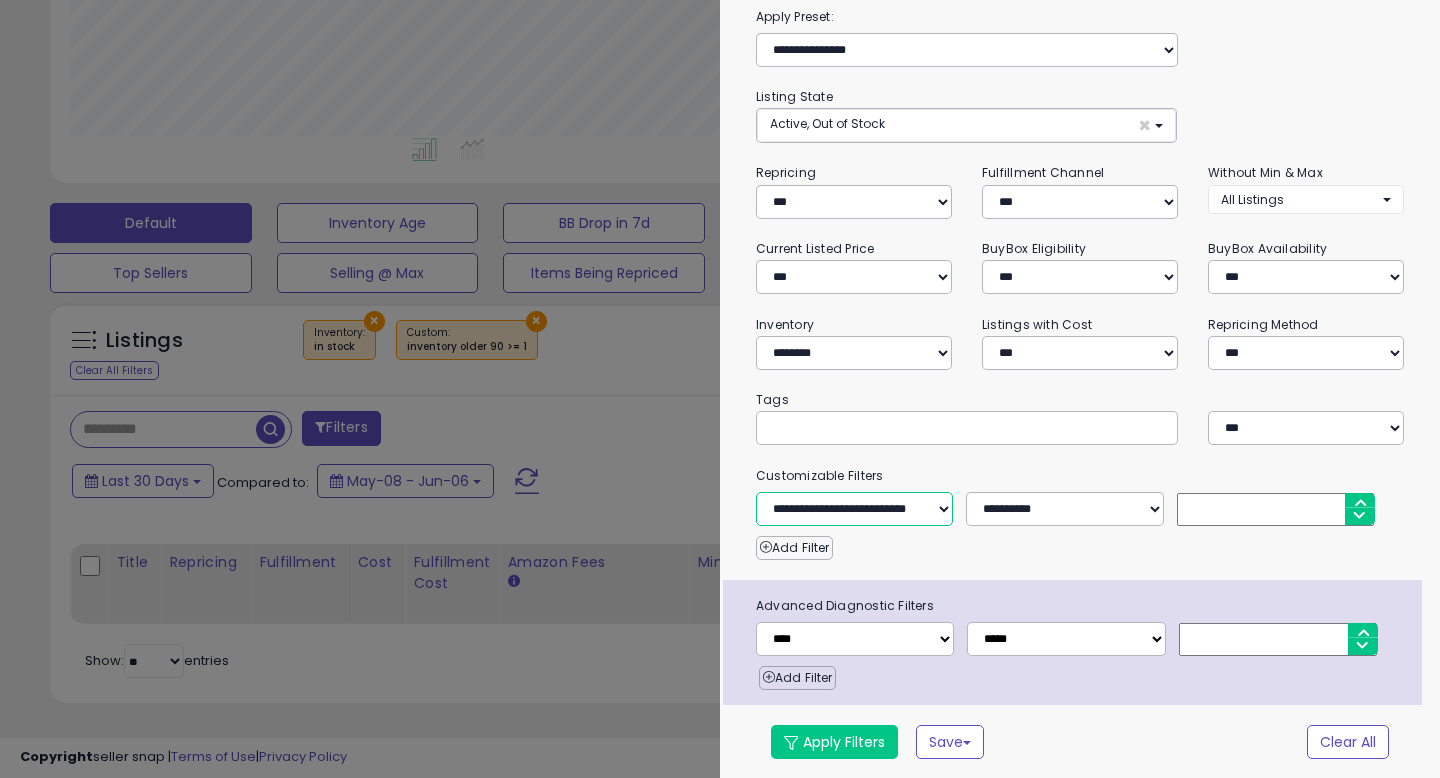 click on "**********" at bounding box center [854, 509] 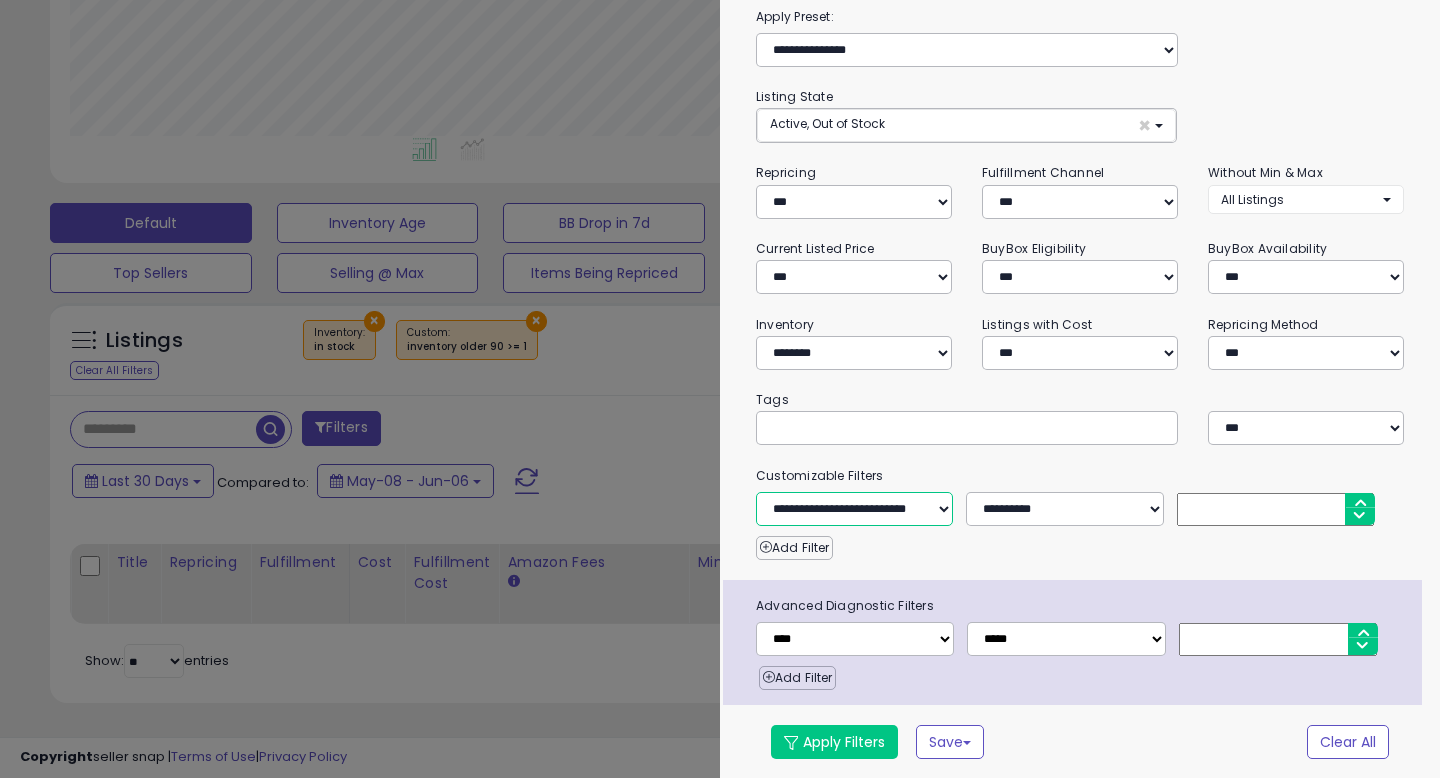 select on "**********" 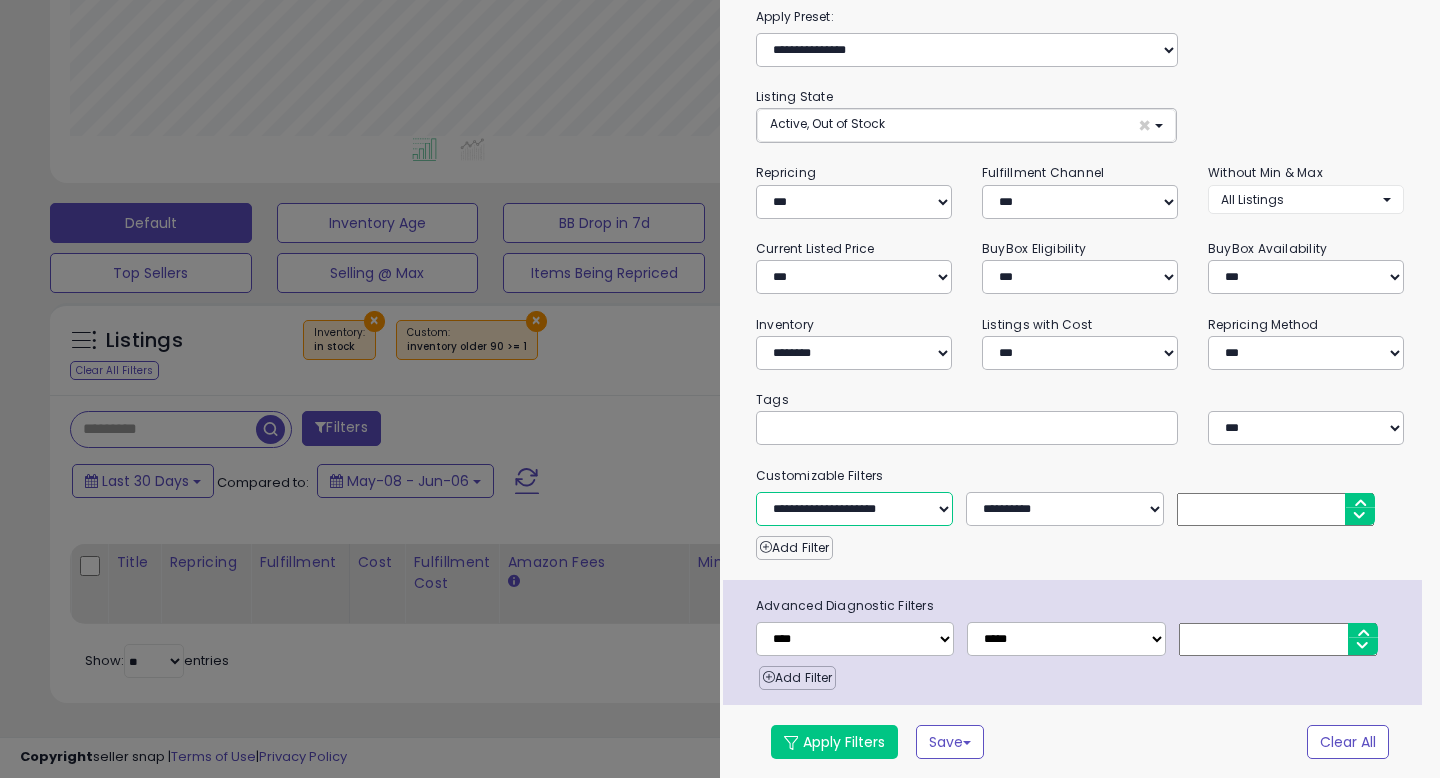 select 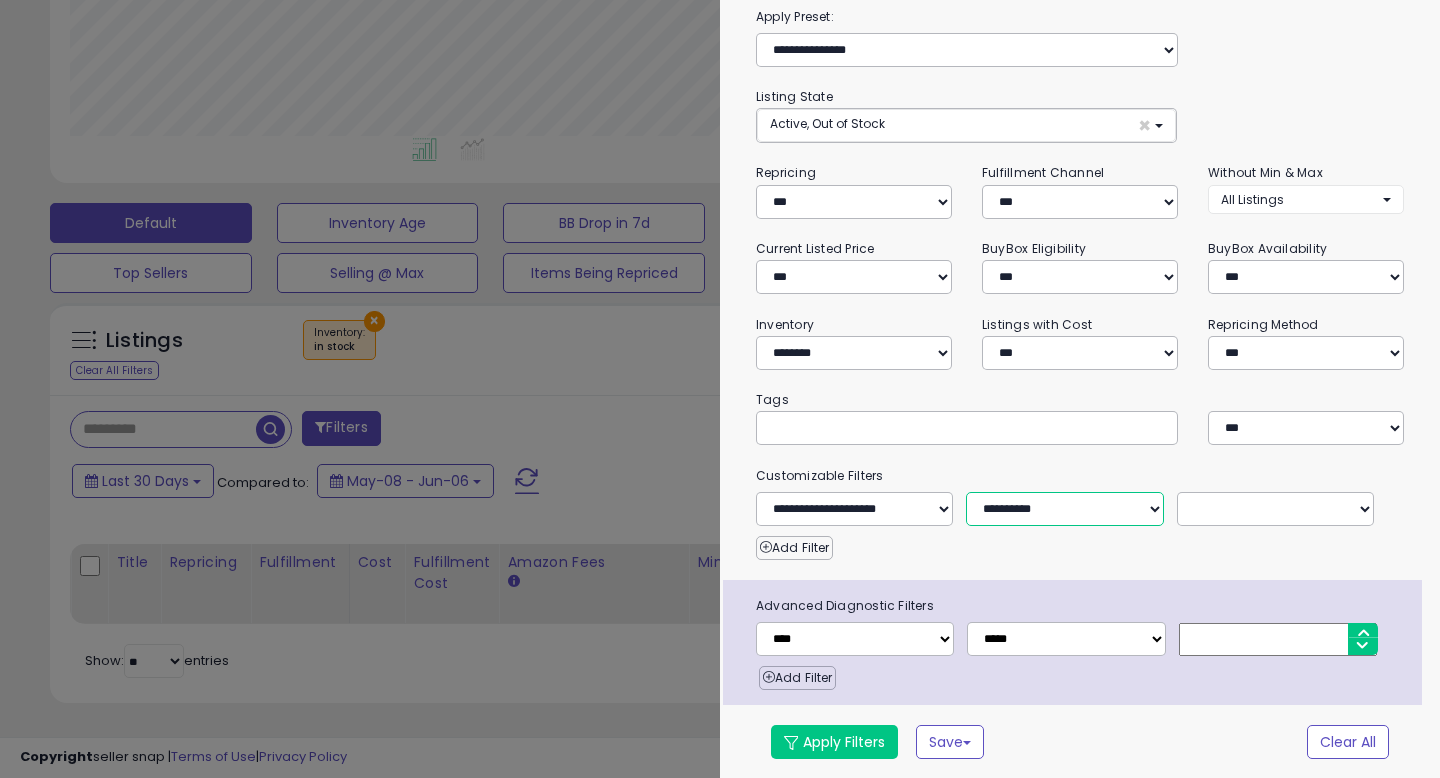 click on "**********" at bounding box center (1064, 509) 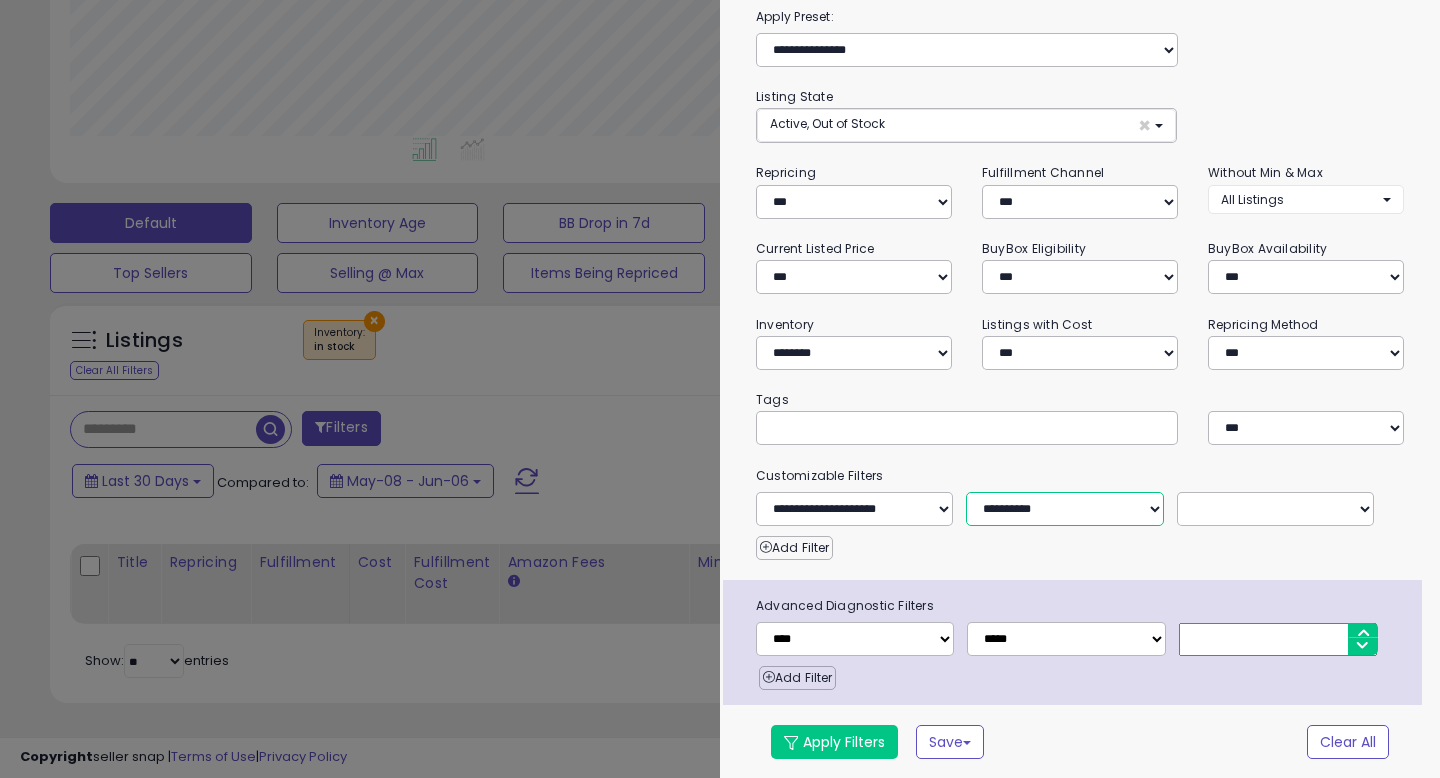 select on "**" 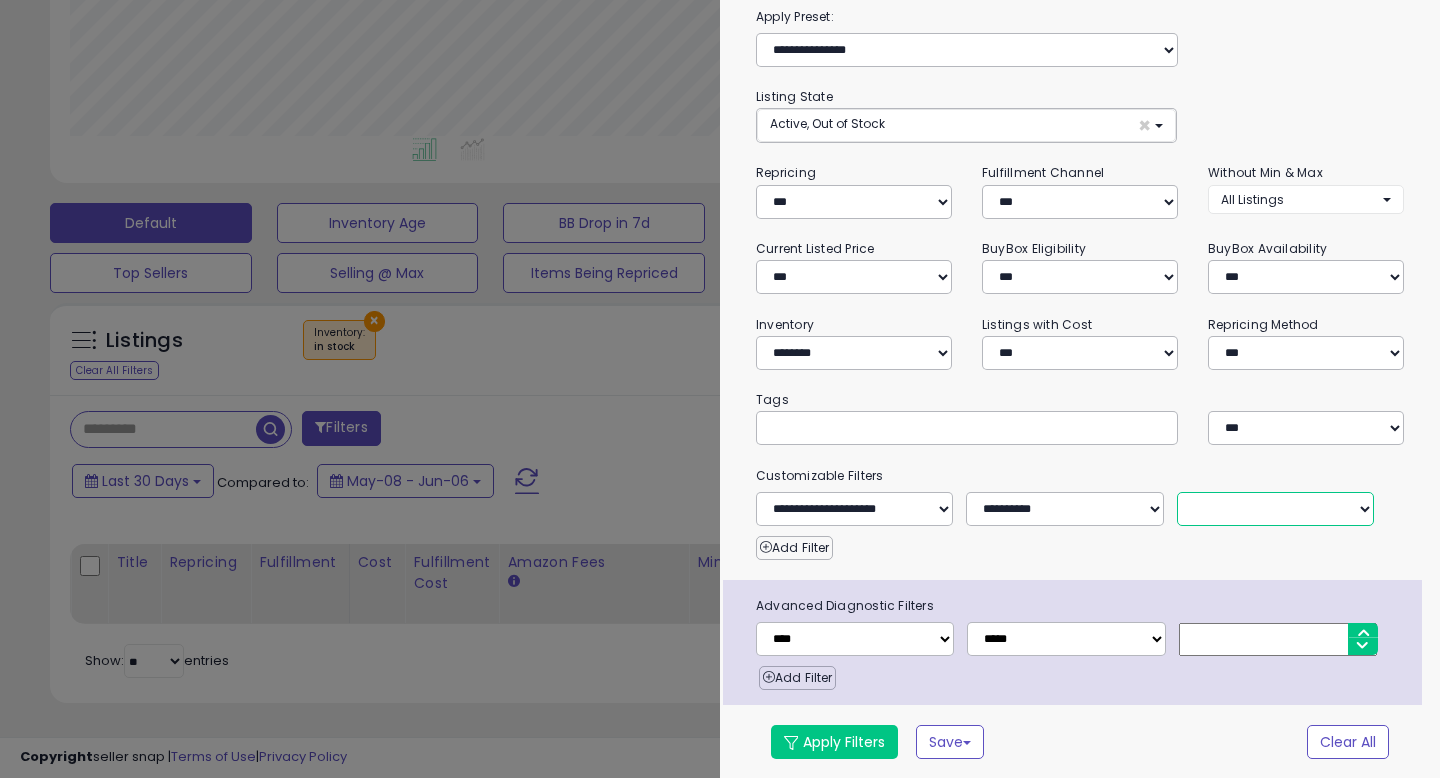 click on "**********" at bounding box center [1275, 509] 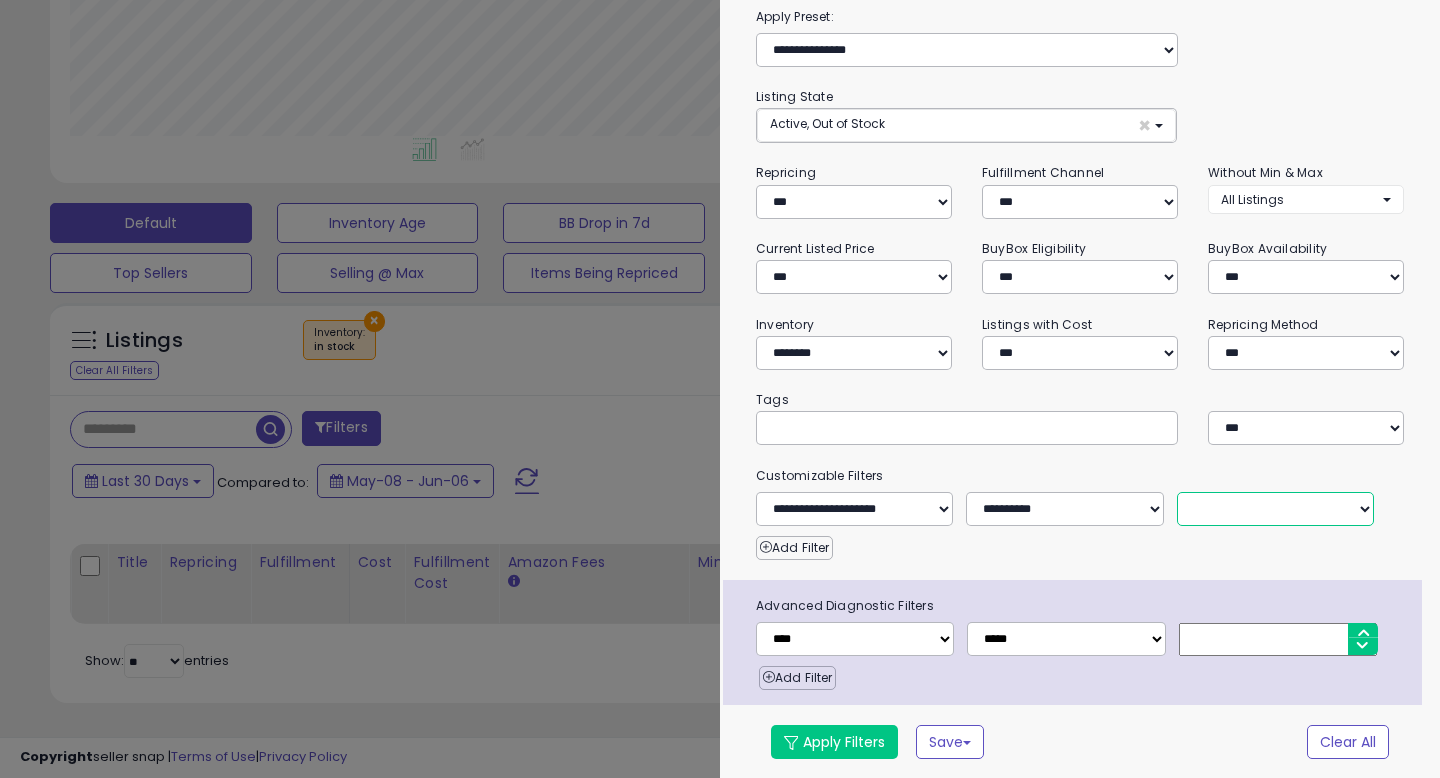 select on "**********" 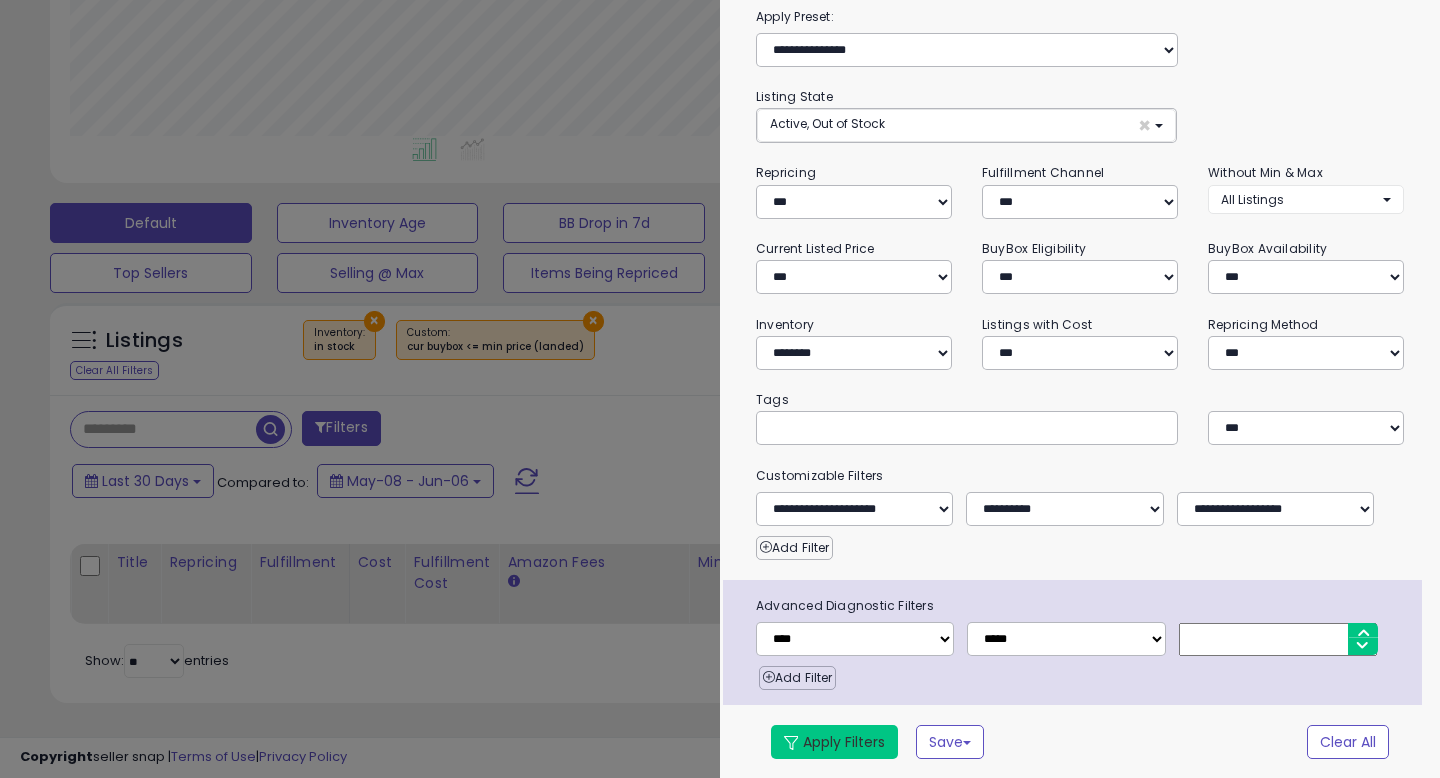 click on "Apply Filters" at bounding box center (834, 742) 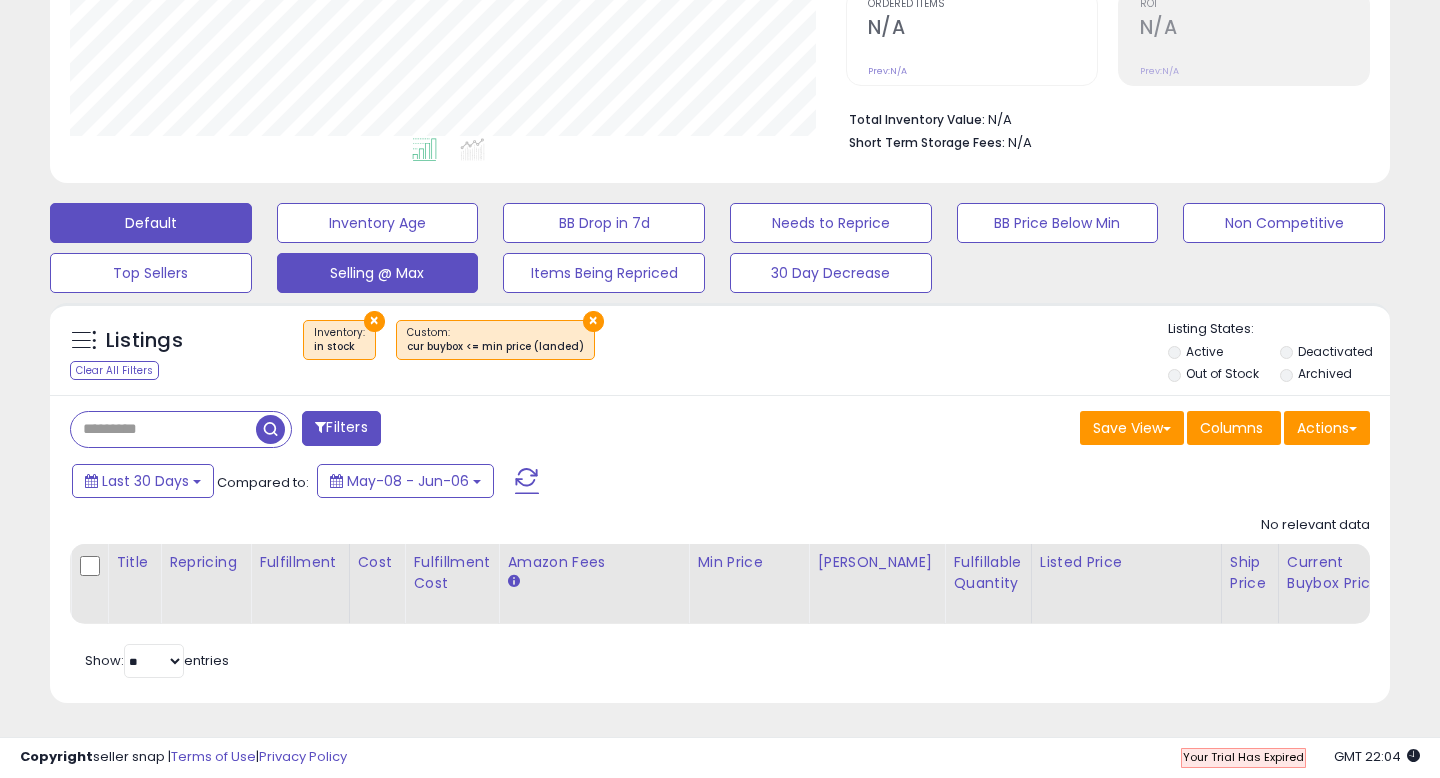 scroll, scrollTop: 999590, scrollLeft: 999224, axis: both 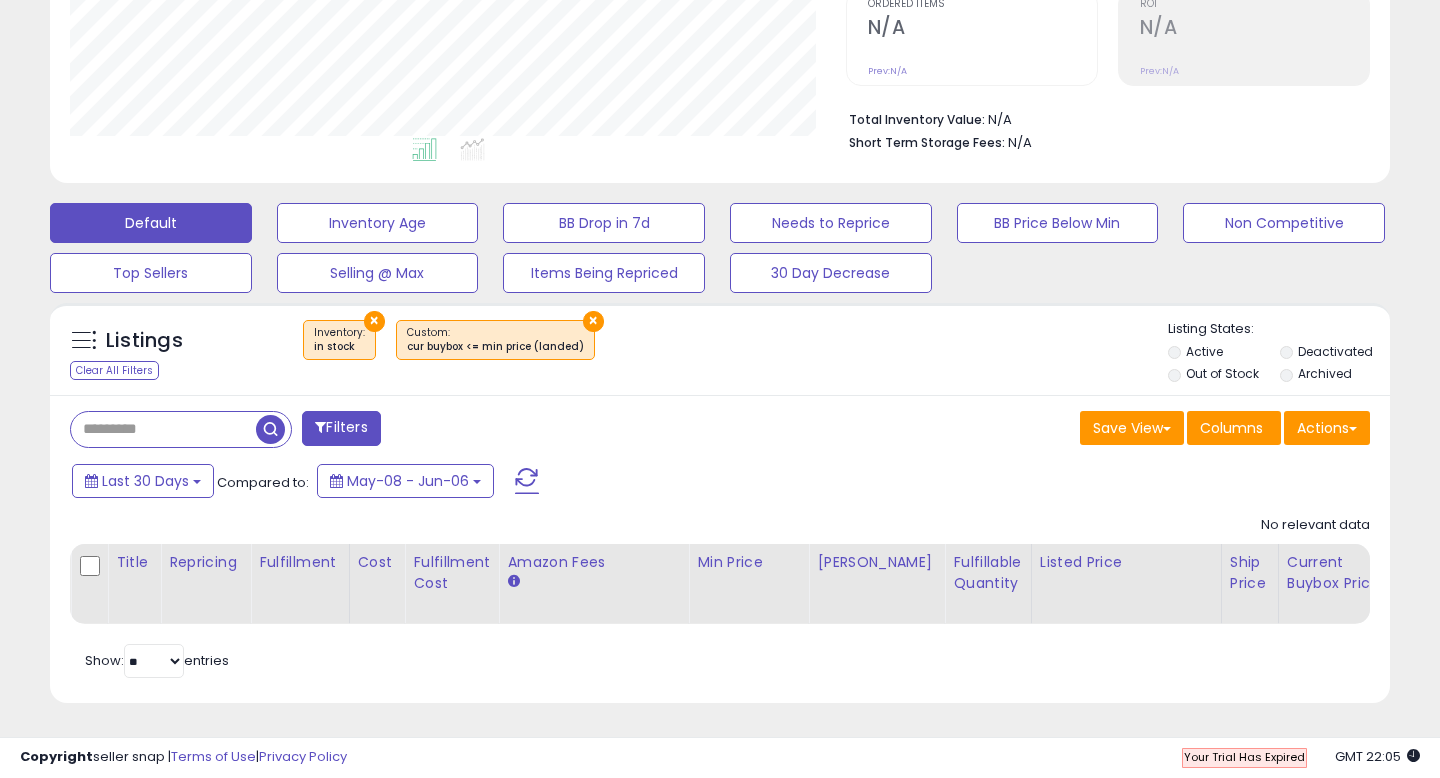 click on "×" at bounding box center [374, 321] 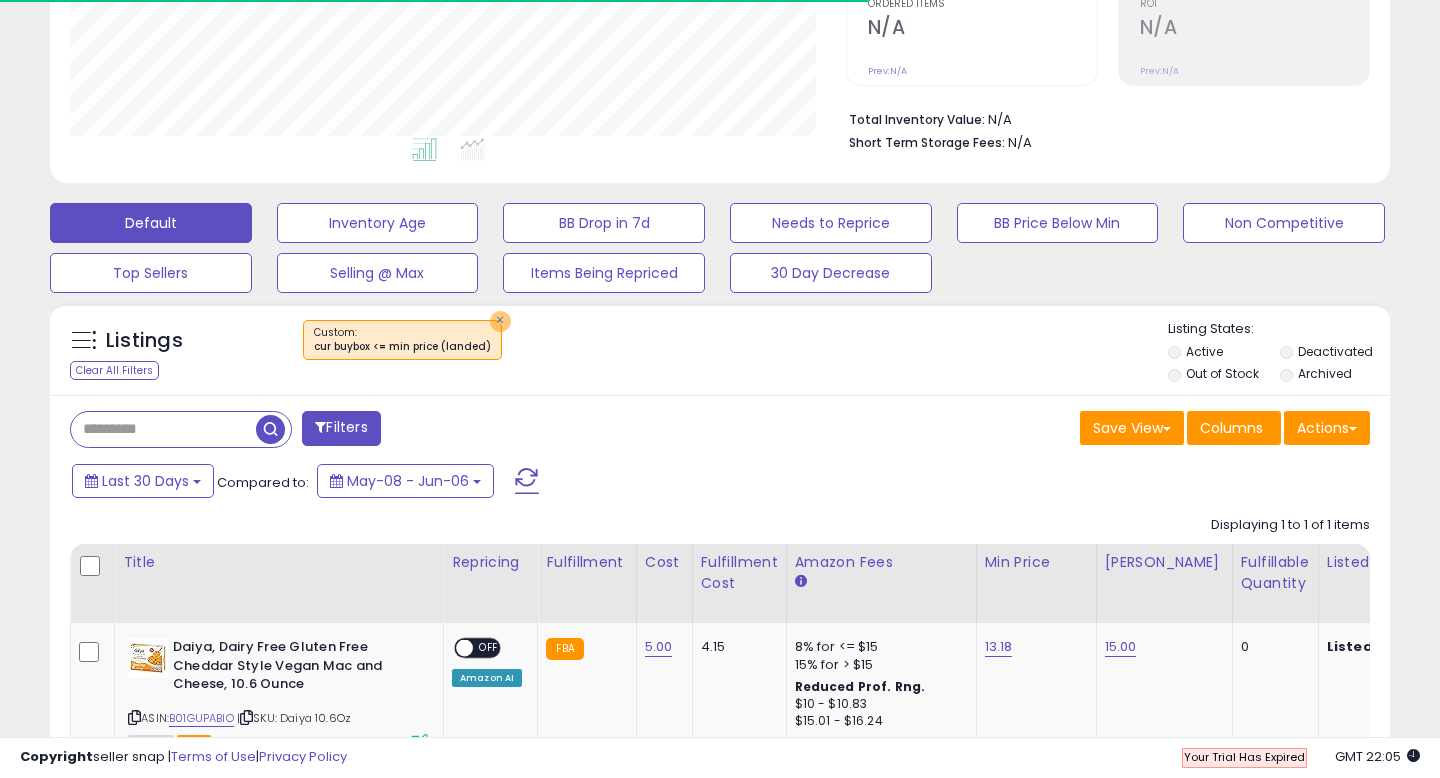 click on "×" at bounding box center (500, 321) 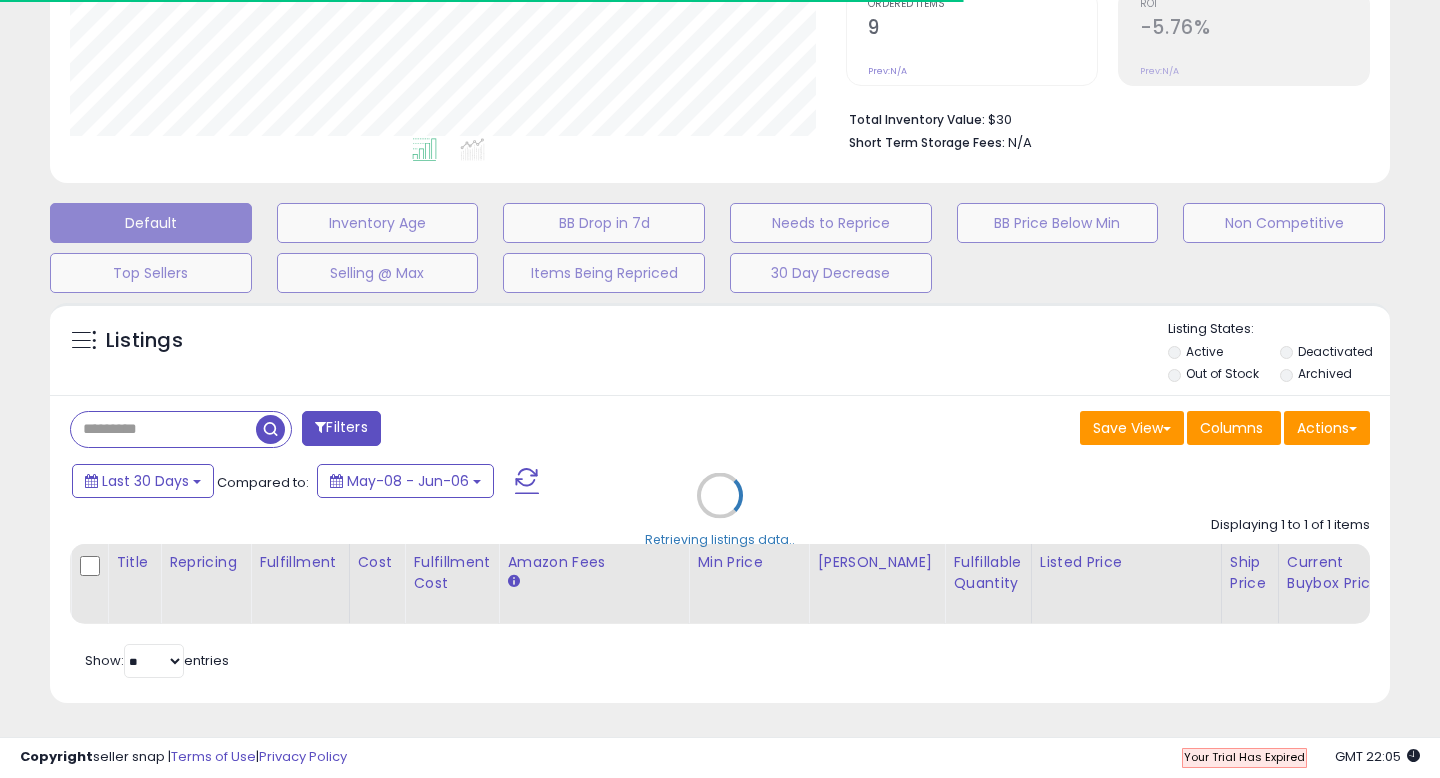 scroll, scrollTop: 999590, scrollLeft: 999224, axis: both 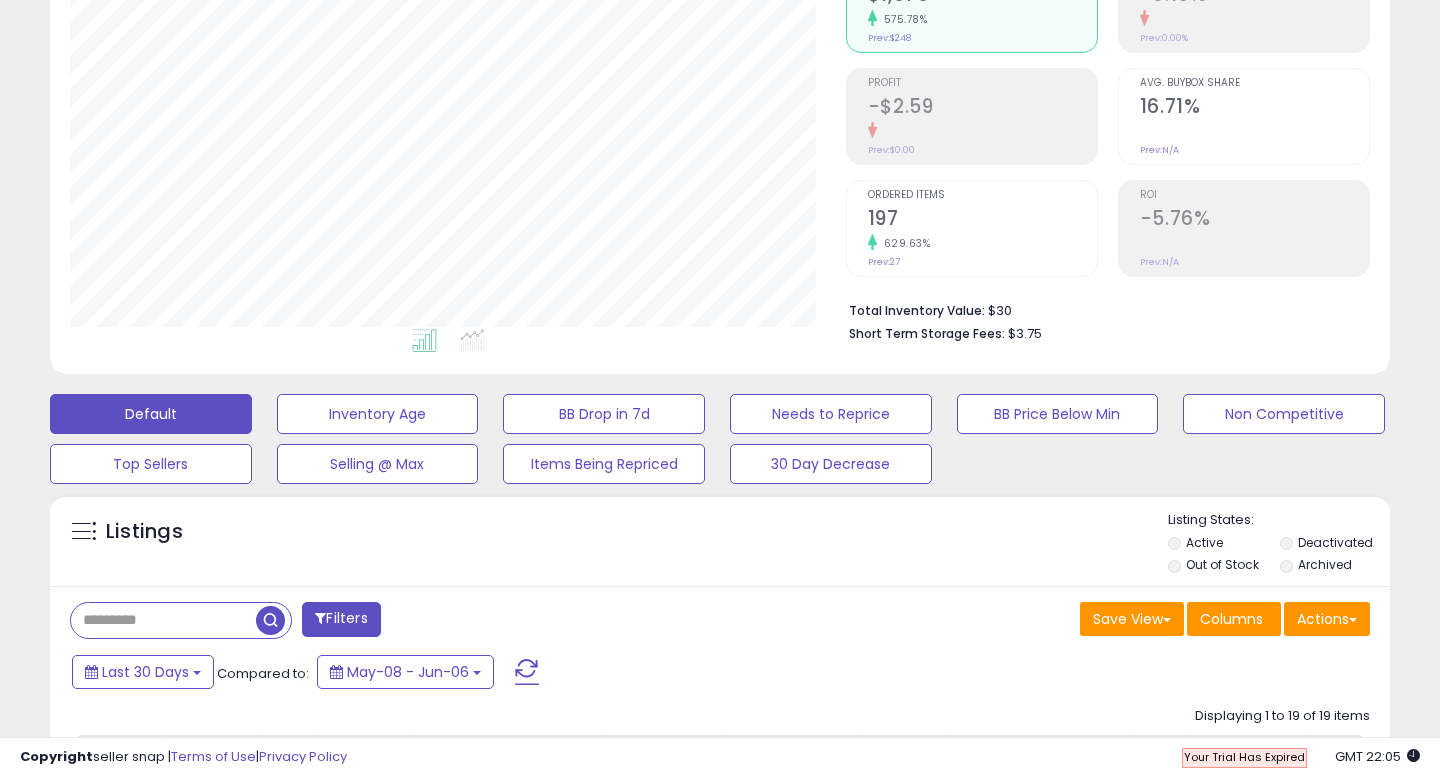 click on "Filters" at bounding box center (341, 619) 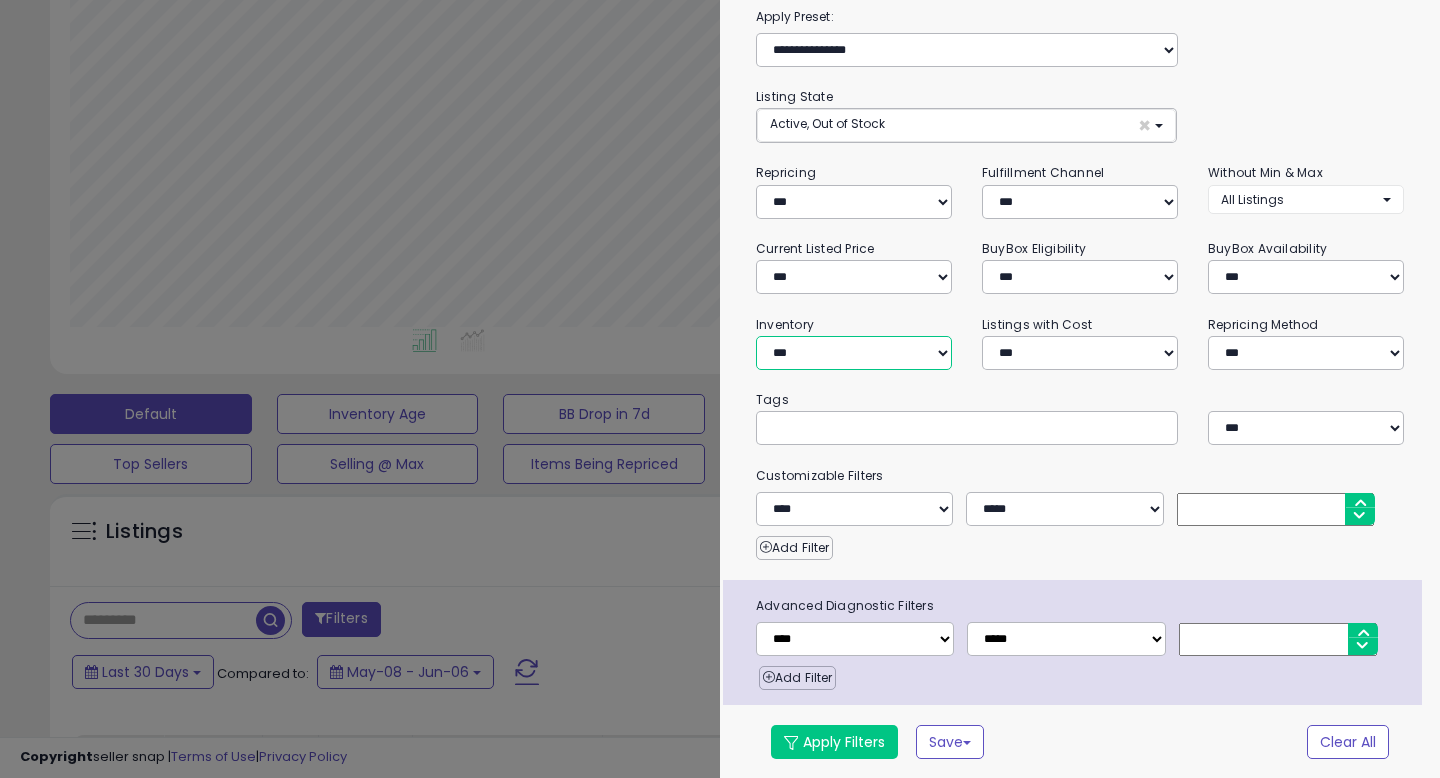 click on "**********" at bounding box center [854, 353] 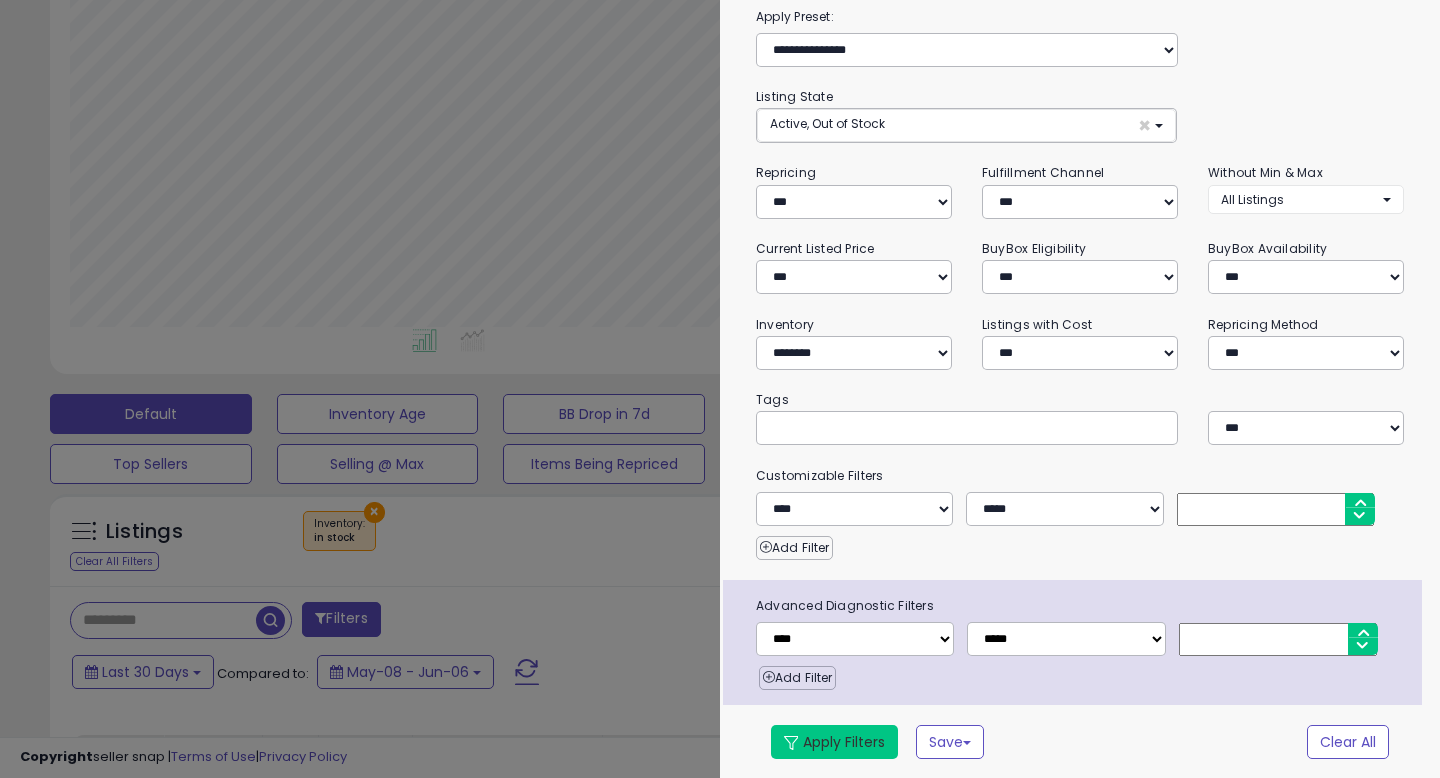 click on "Apply Filters" at bounding box center (834, 742) 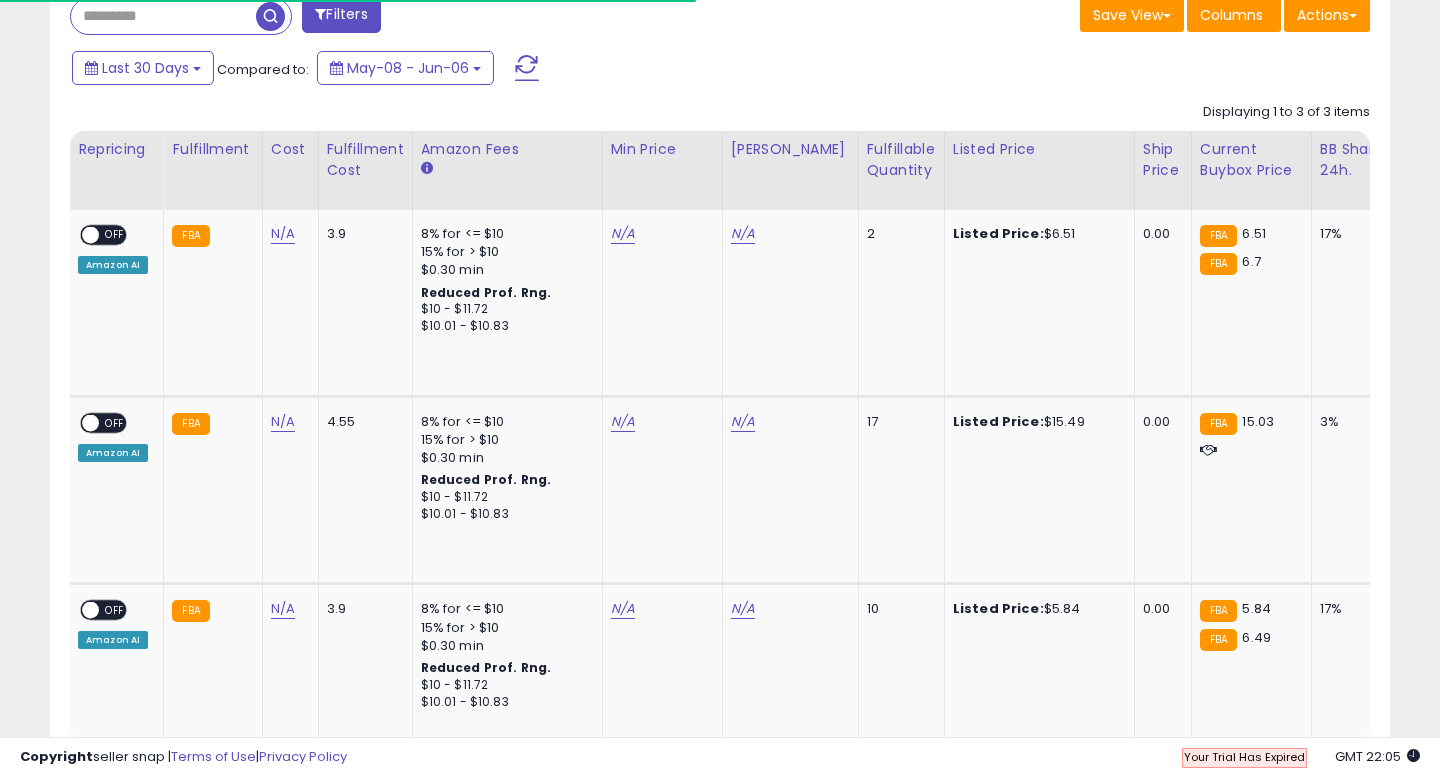 scroll, scrollTop: 877, scrollLeft: 0, axis: vertical 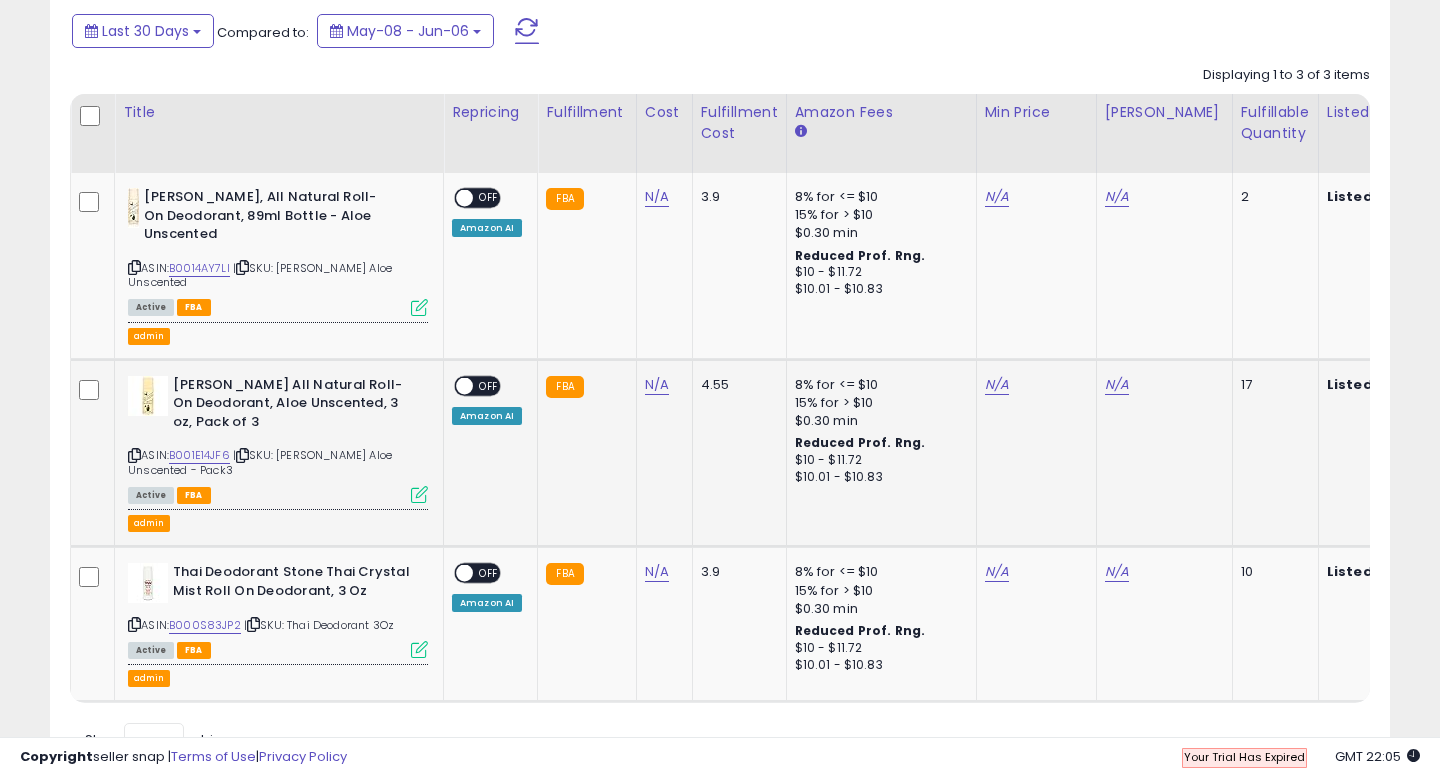 click at bounding box center (242, 455) 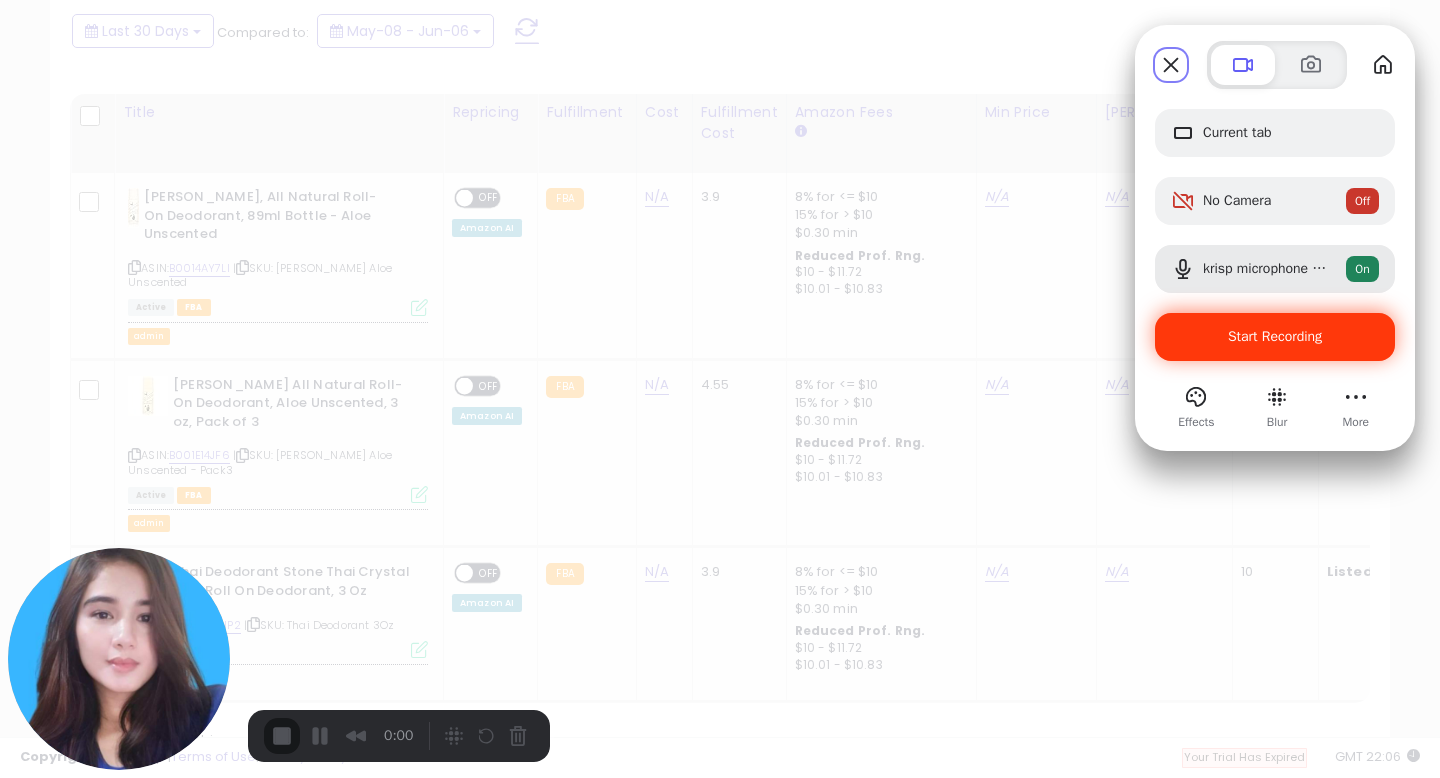 click on "Start Recording" at bounding box center (1275, 337) 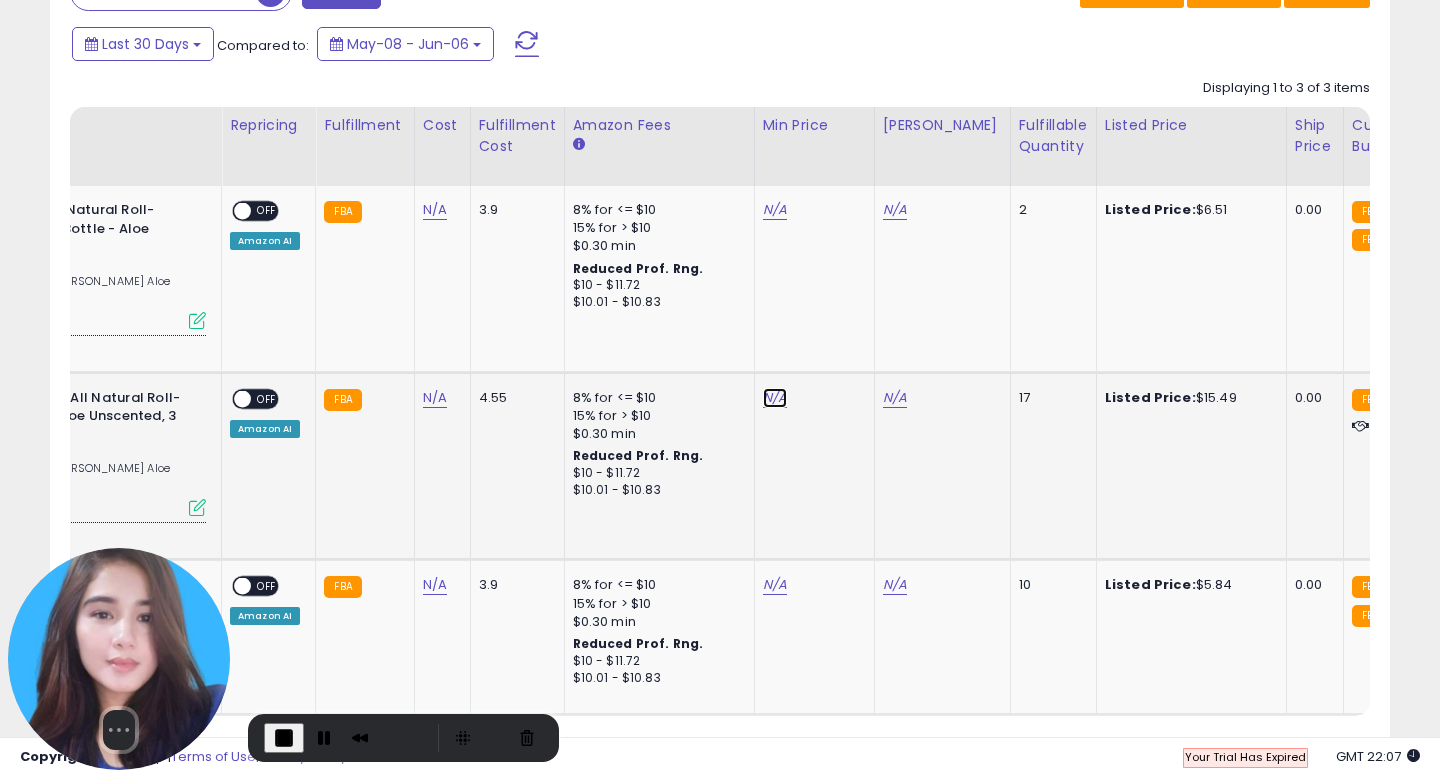 click on "N/A" at bounding box center (775, 210) 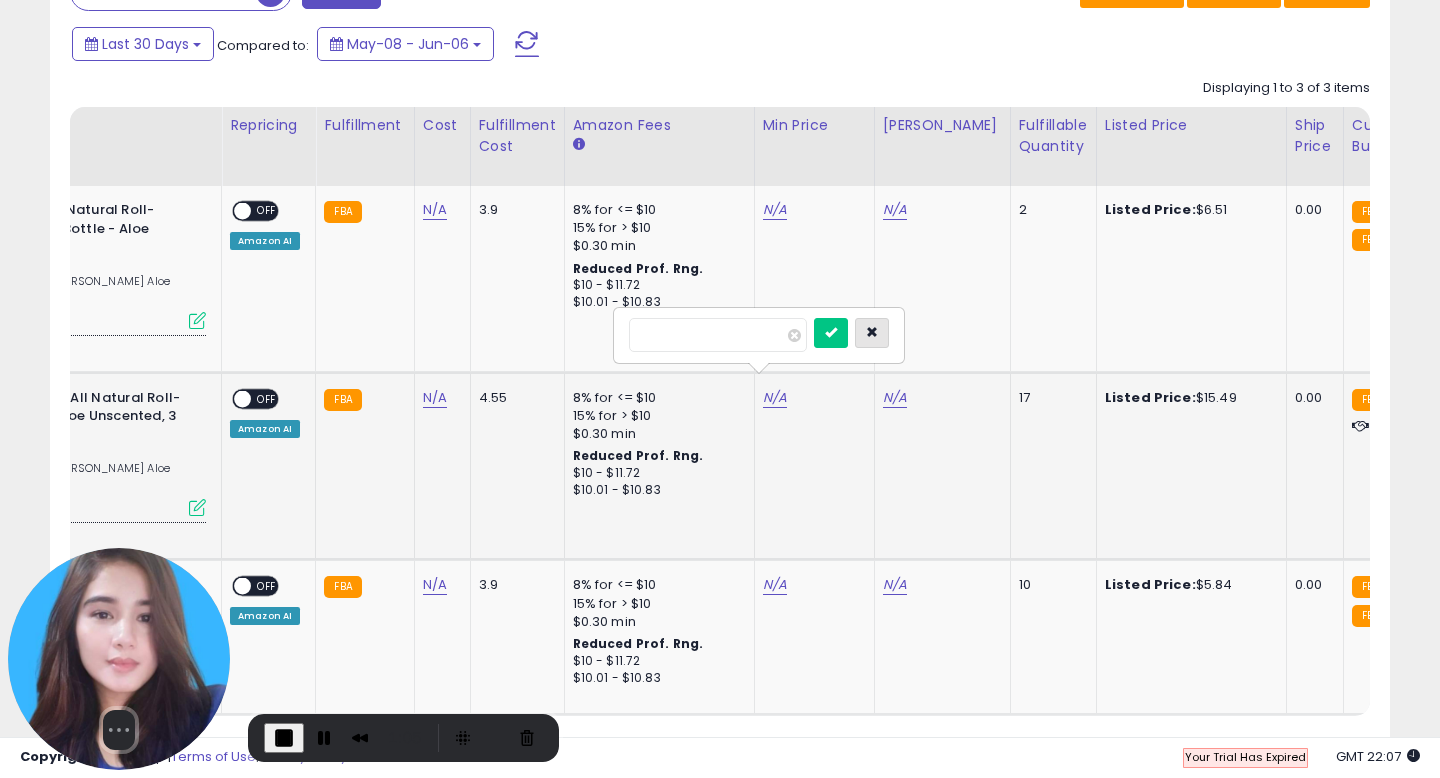 click at bounding box center (872, 333) 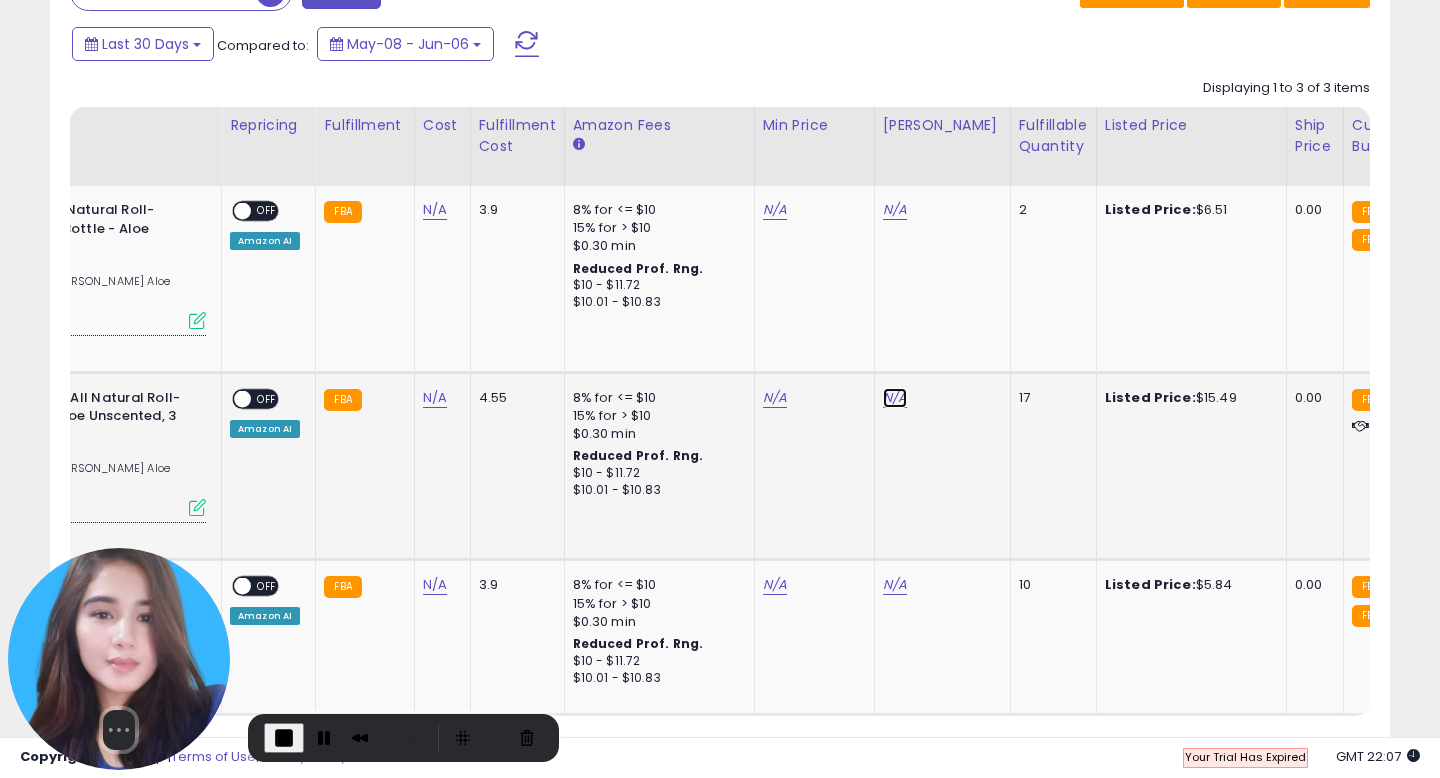 click on "N/A" at bounding box center [895, 210] 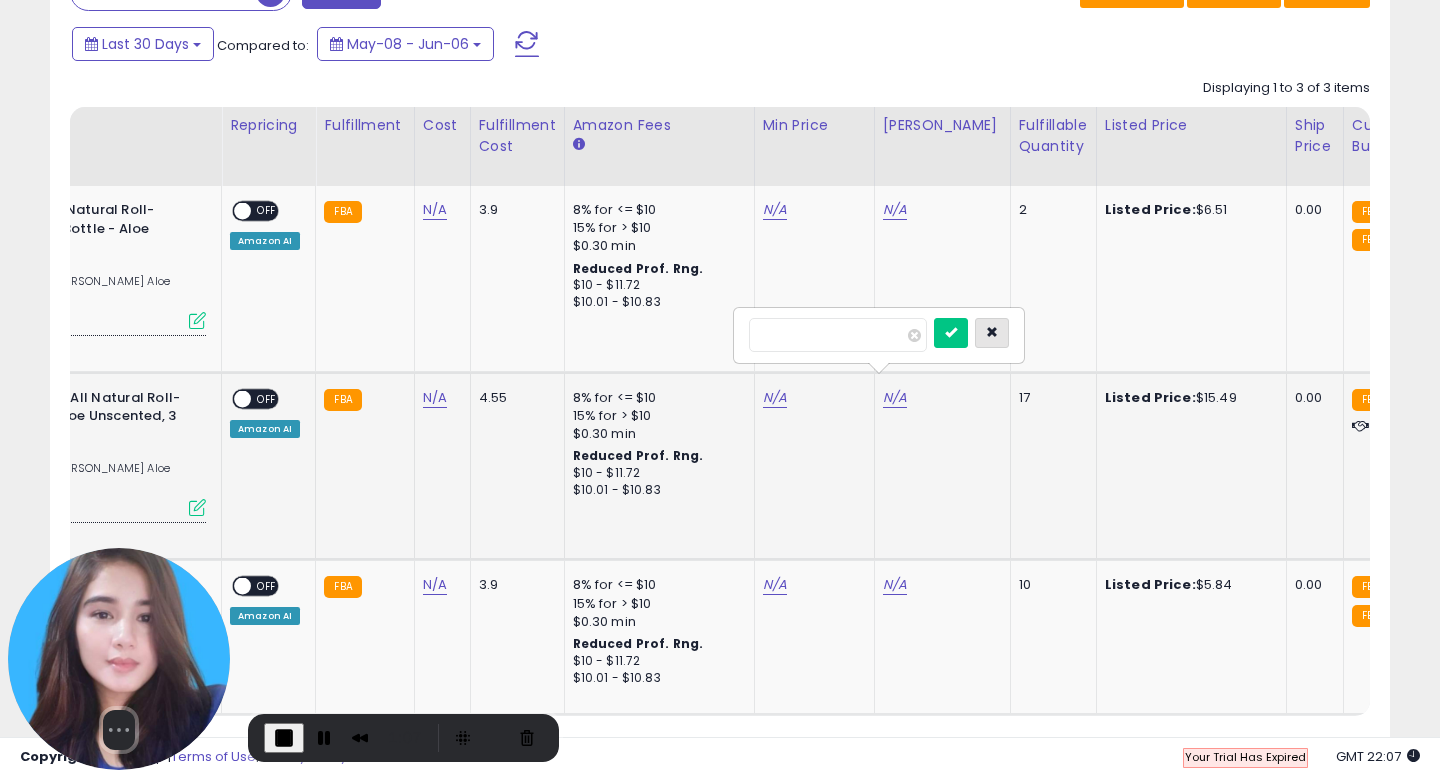 click at bounding box center (992, 332) 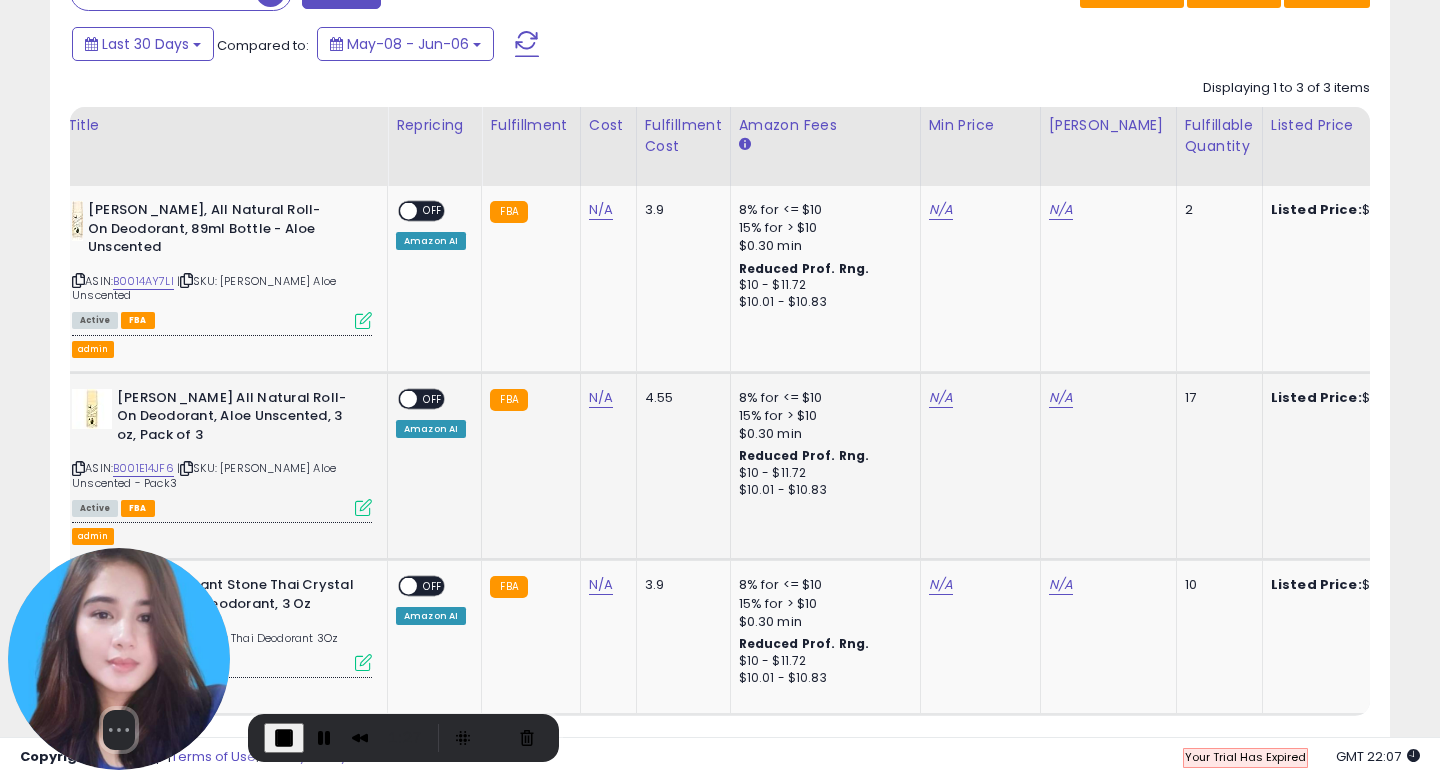 click at bounding box center [284, 738] 